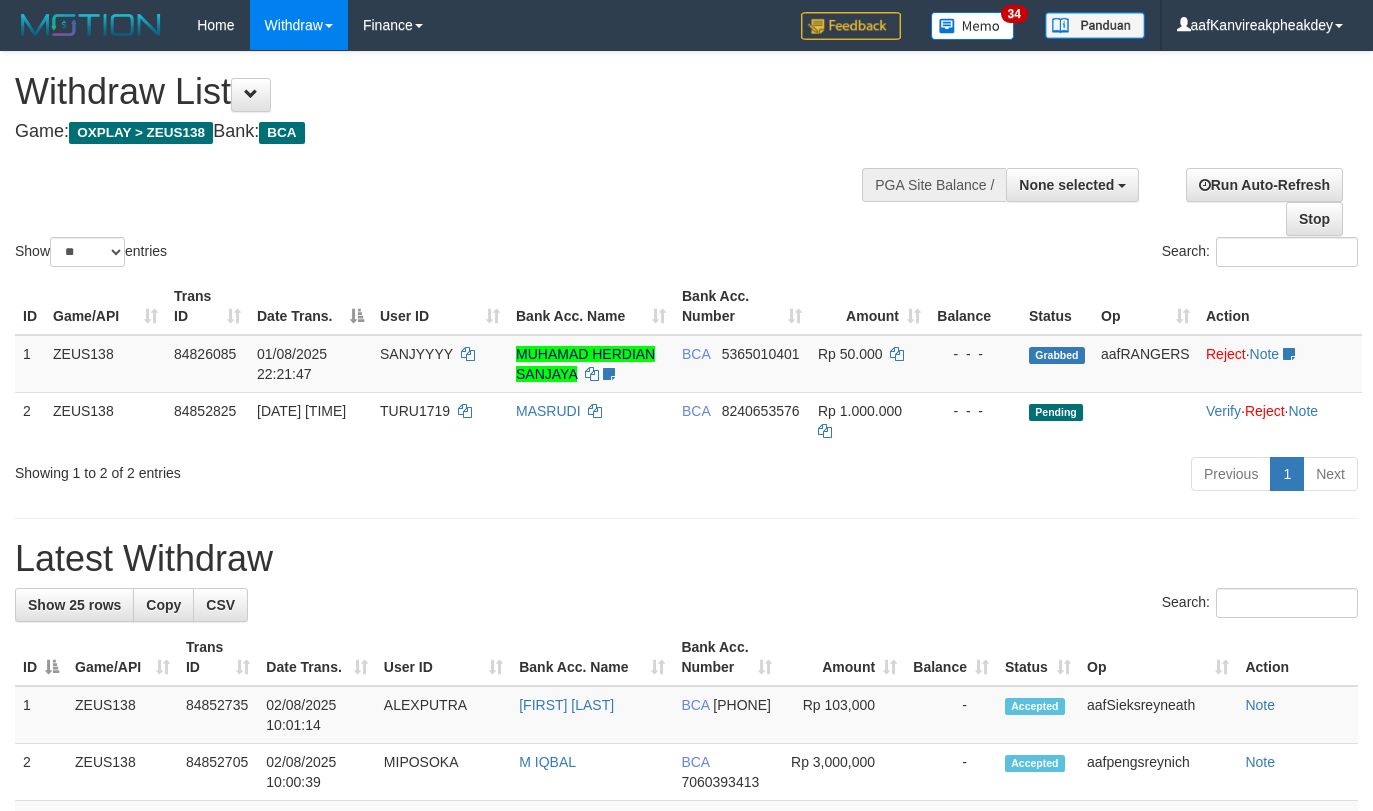 select 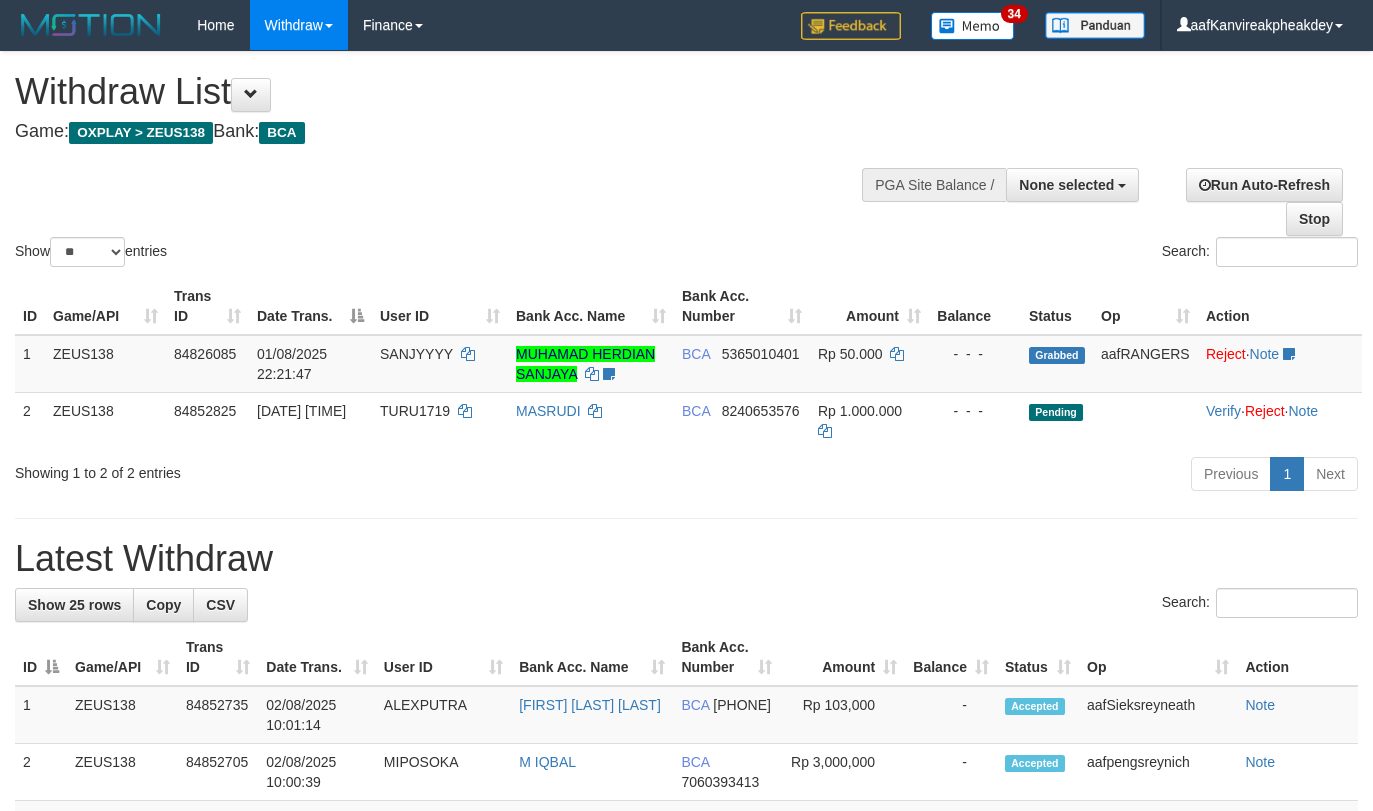 select 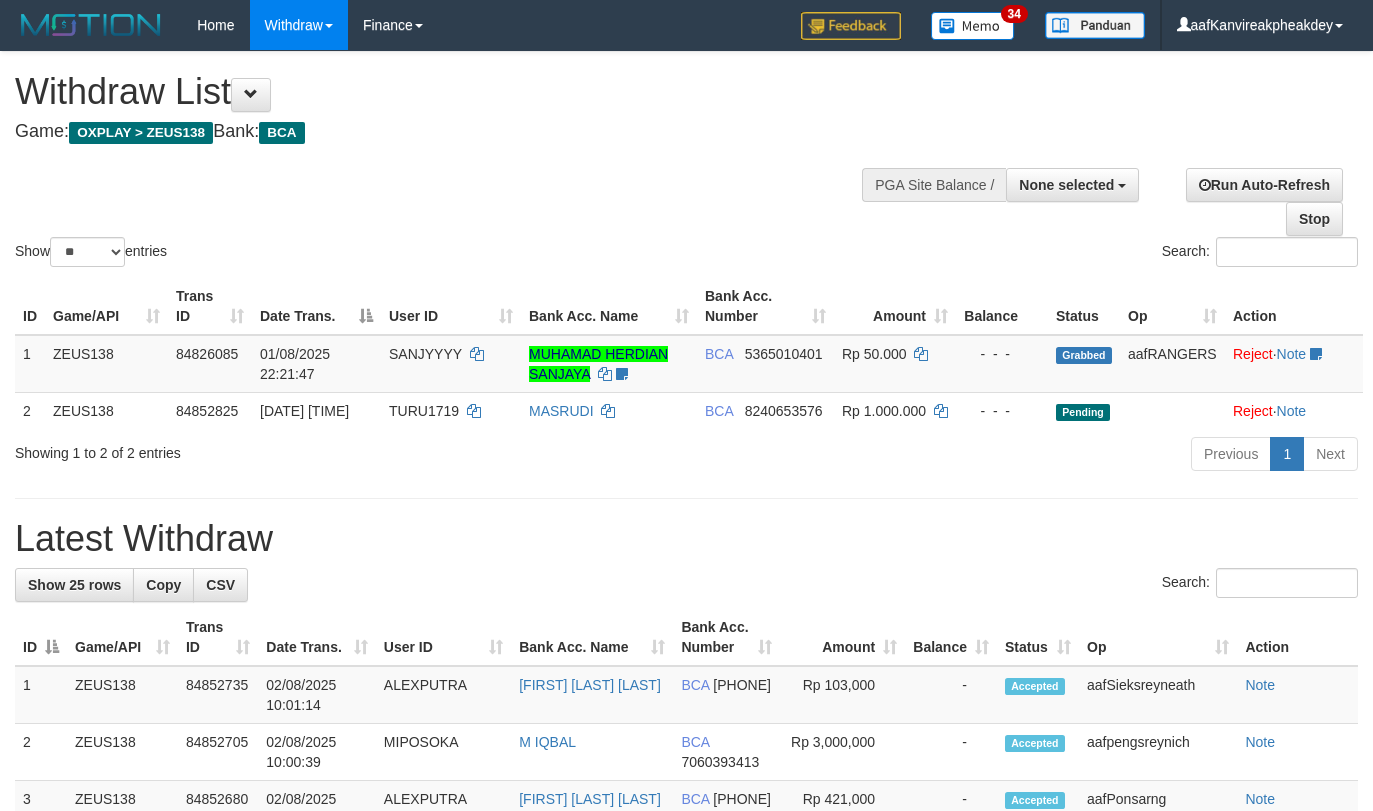 select 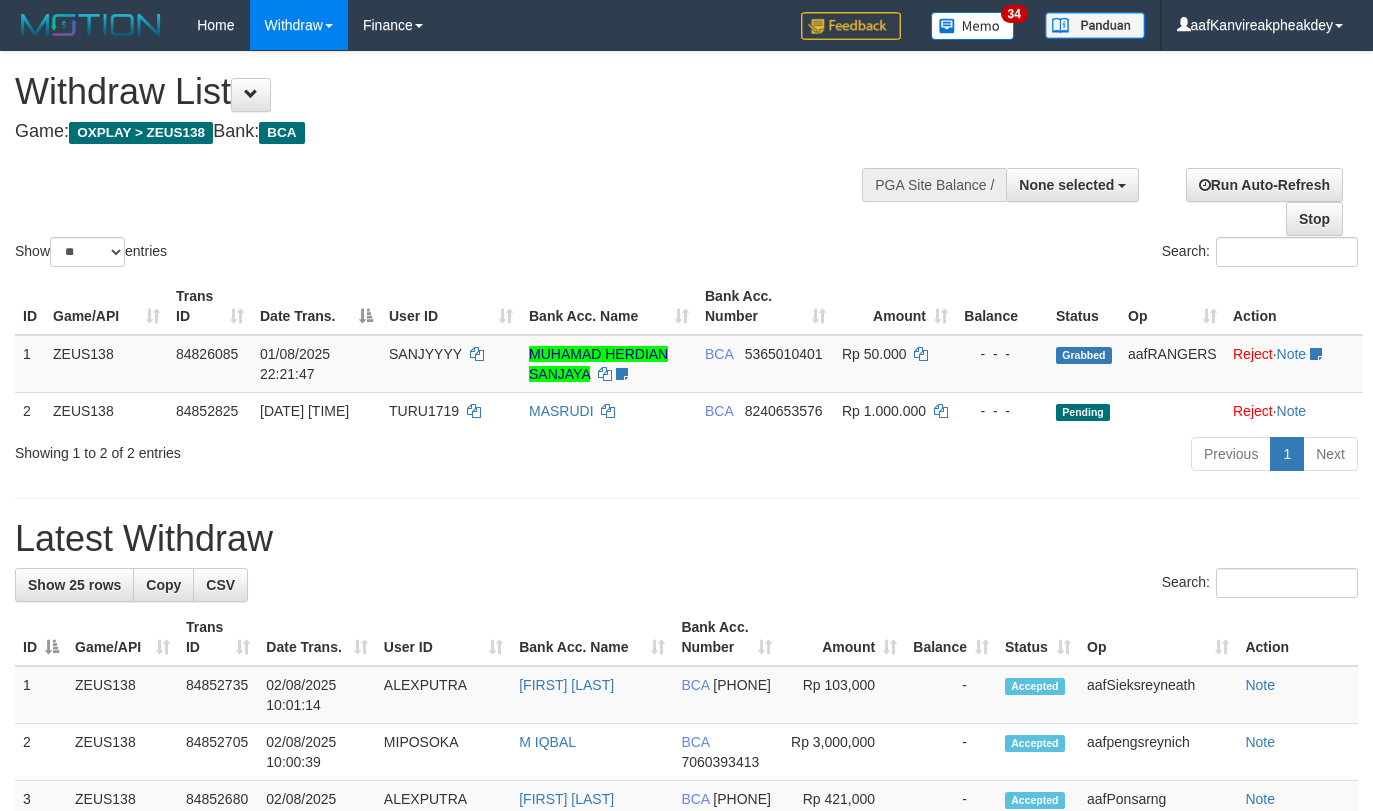 select 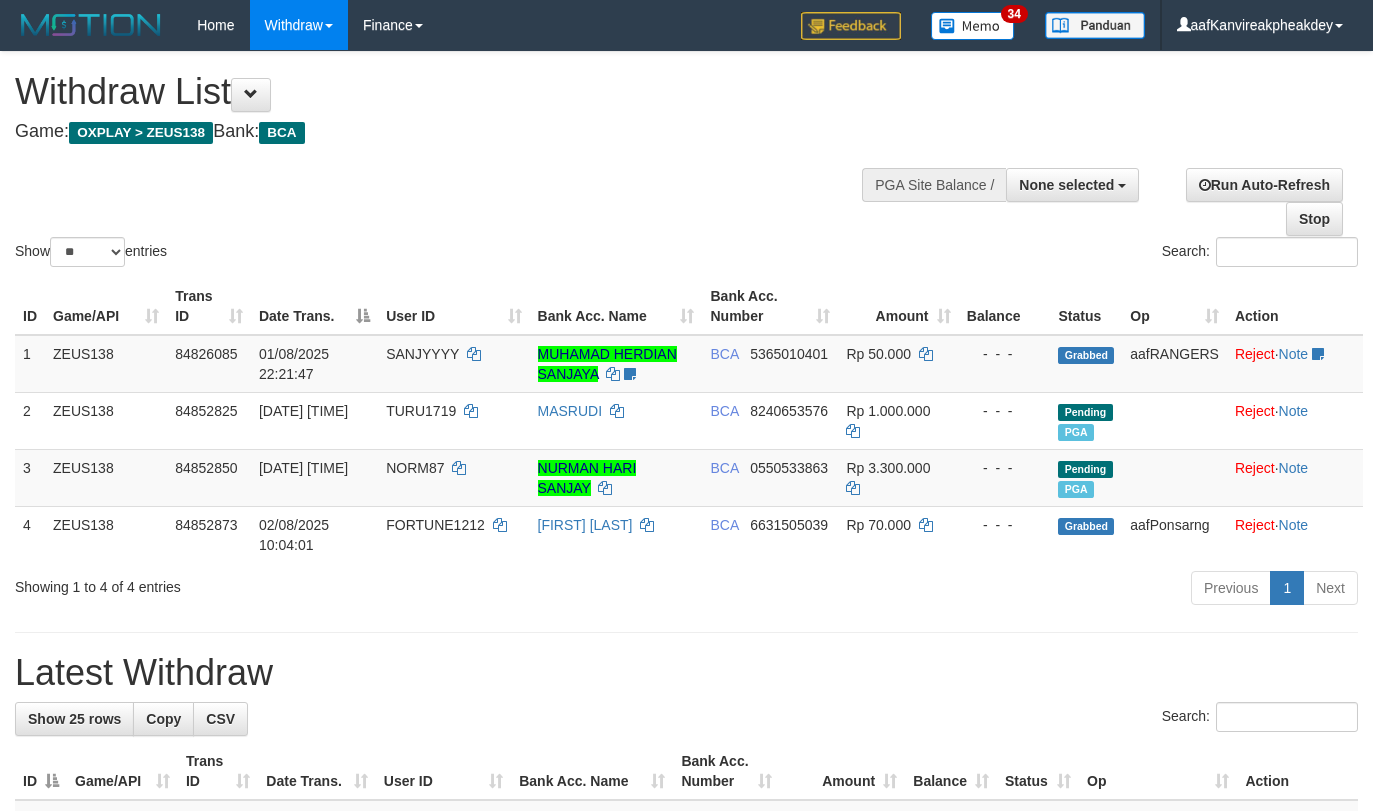 select 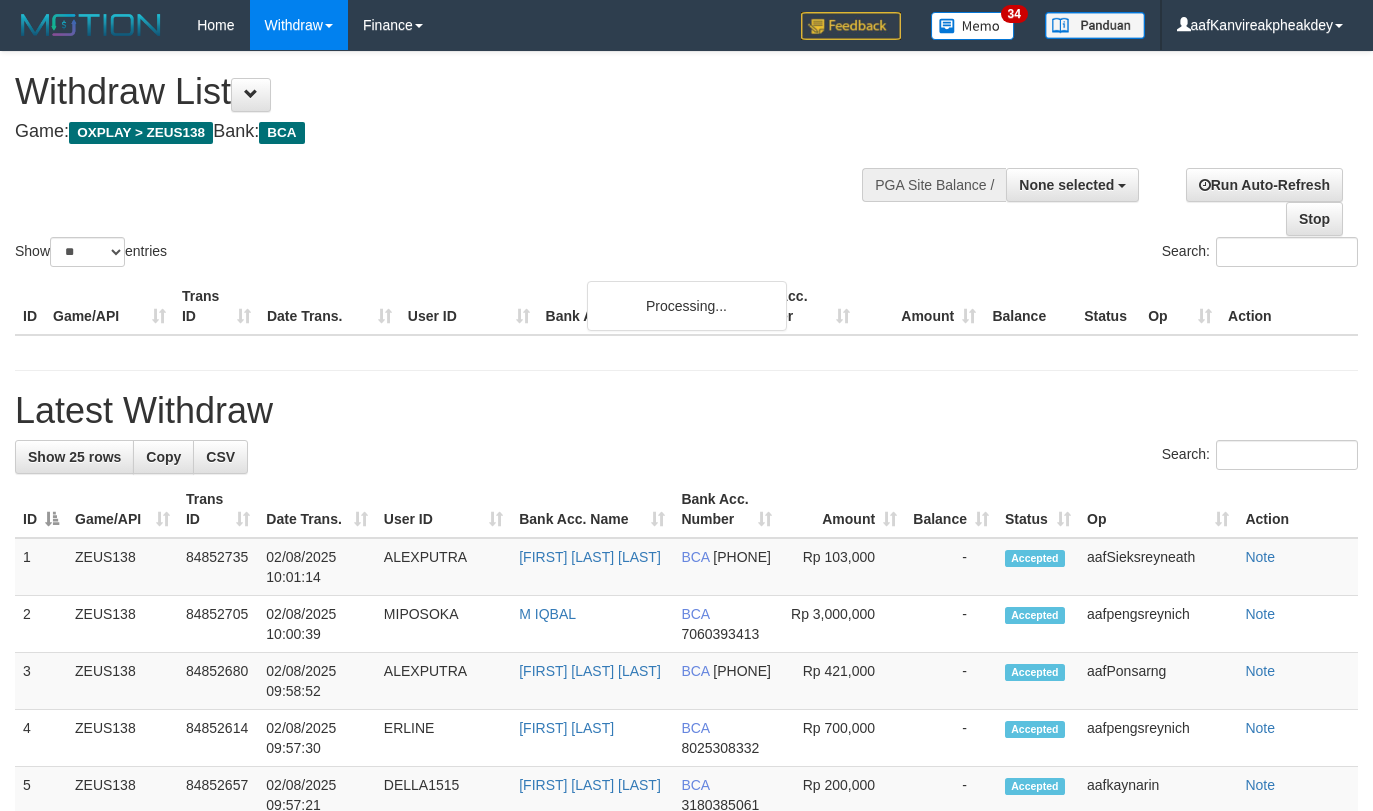 select 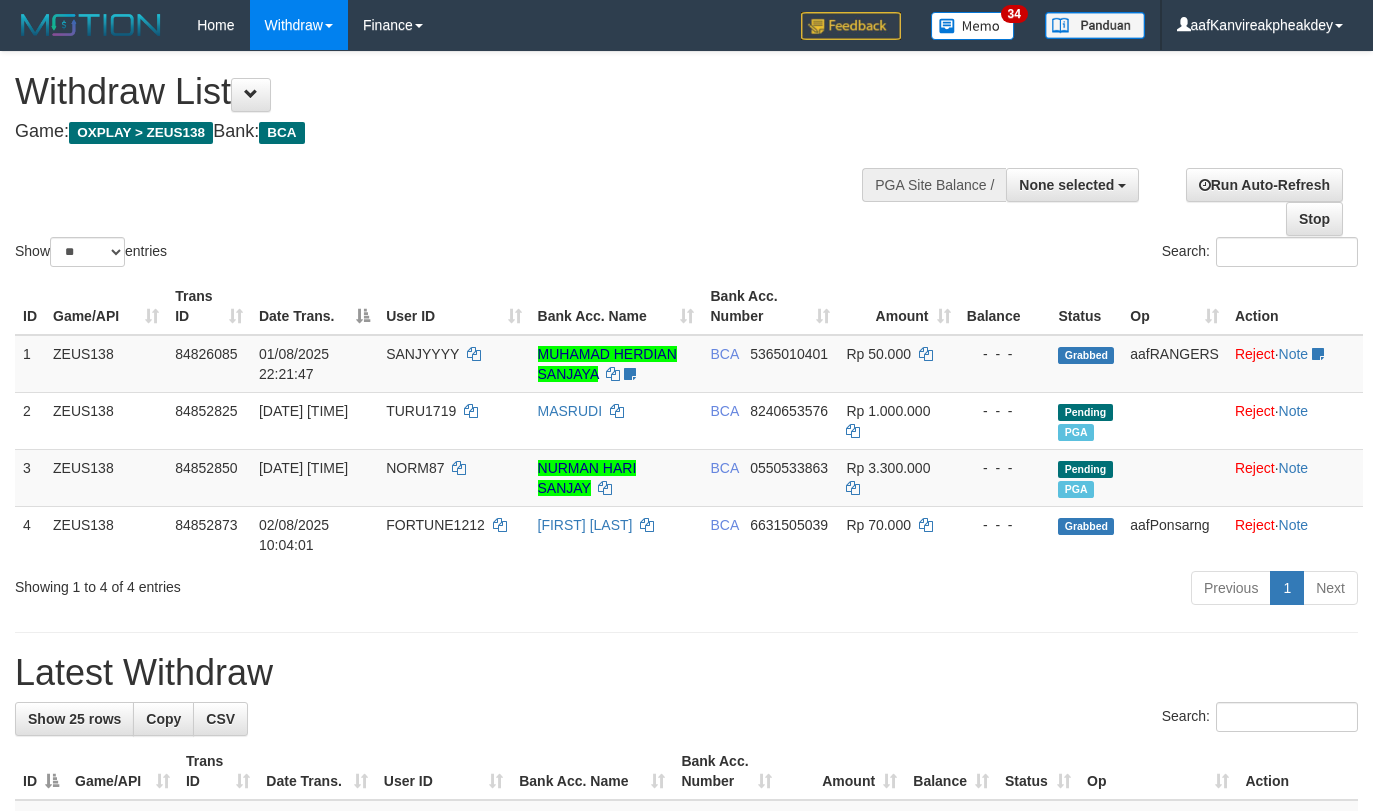 select 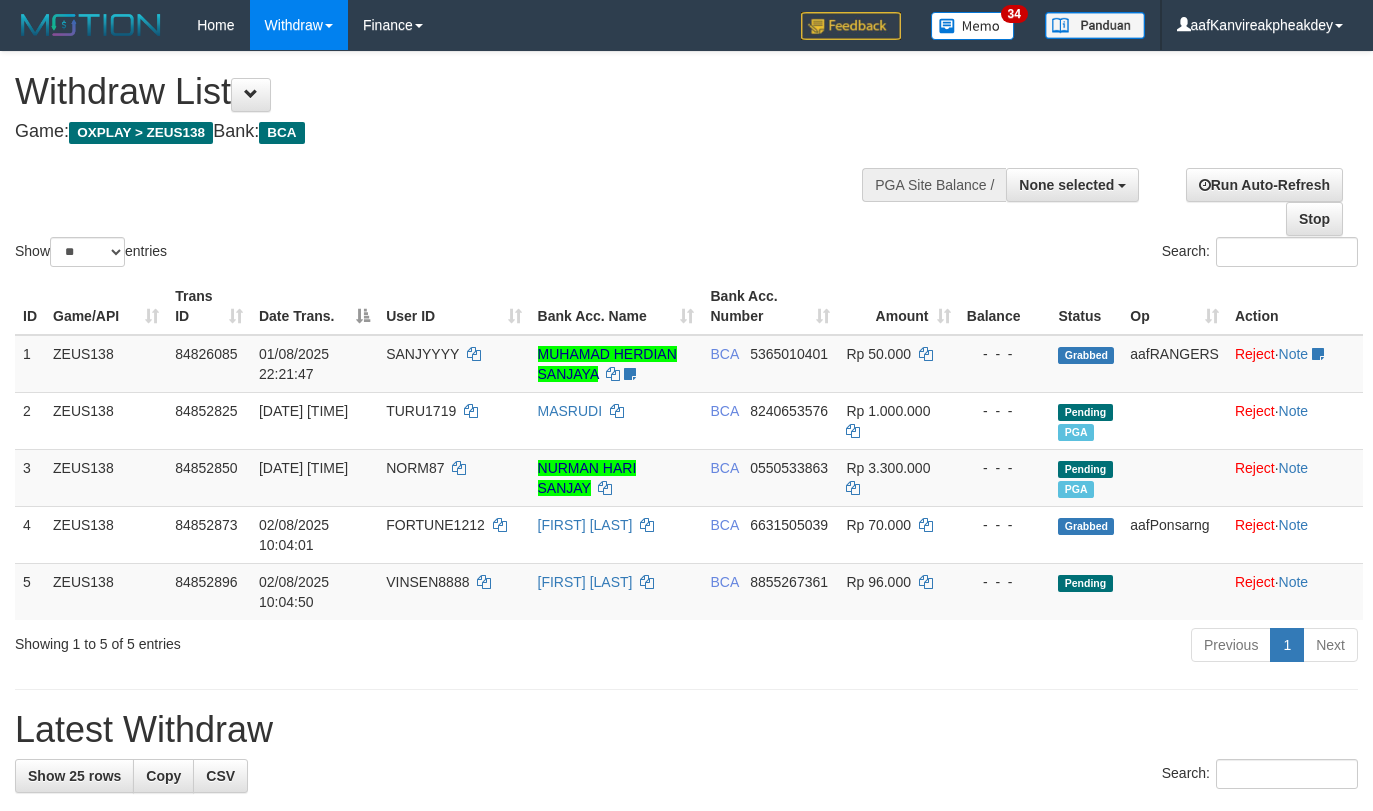 select 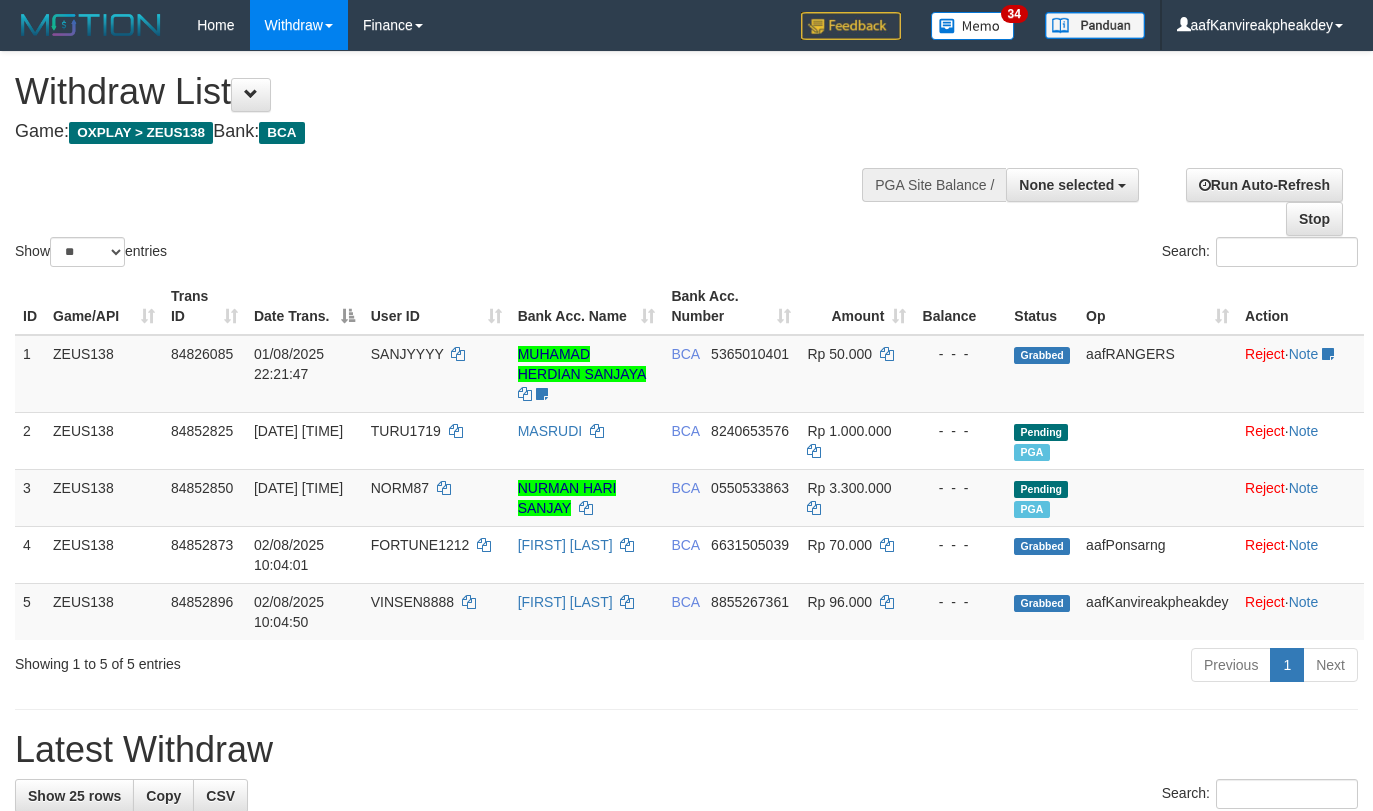 select 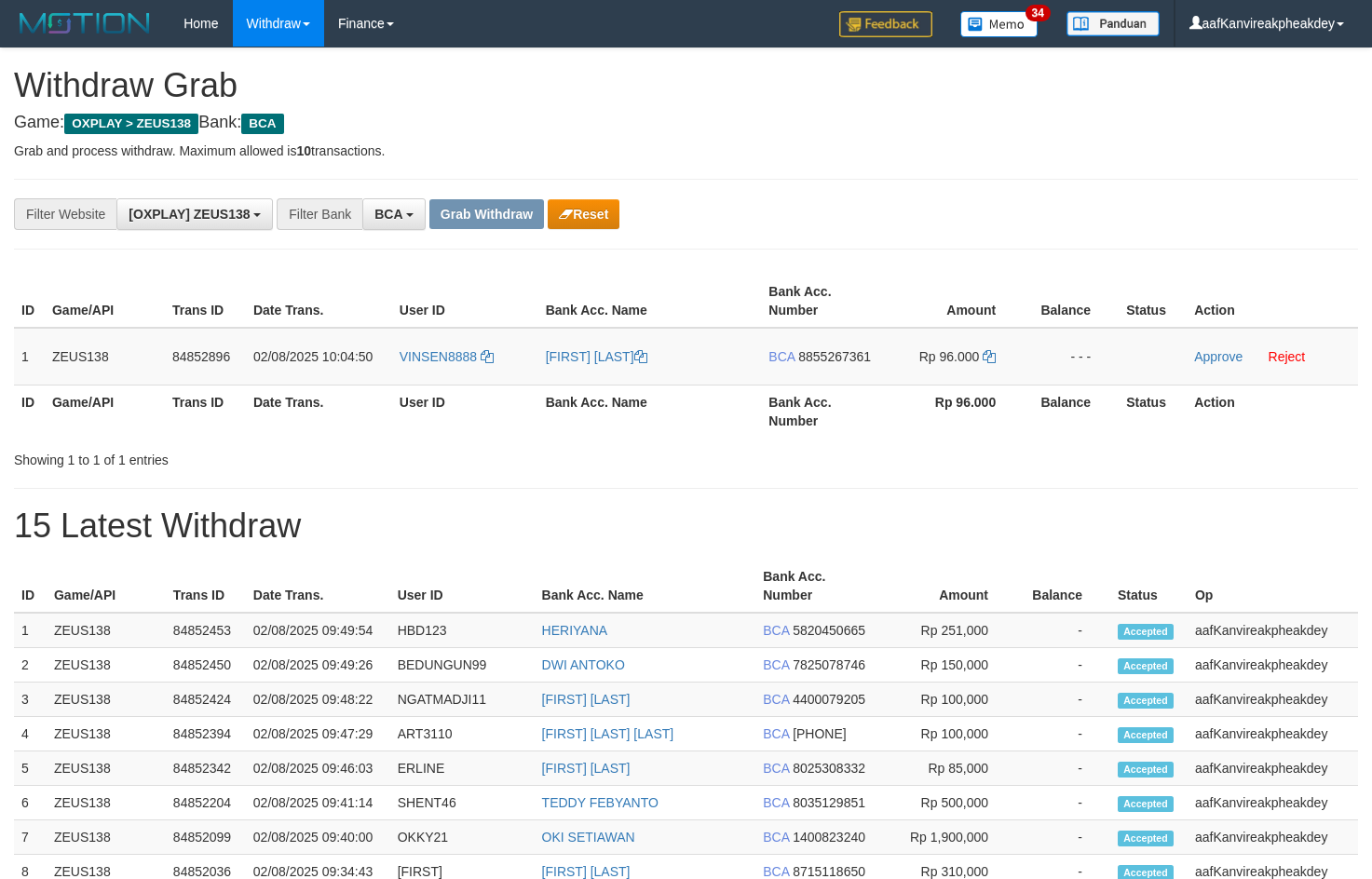 scroll, scrollTop: 0, scrollLeft: 0, axis: both 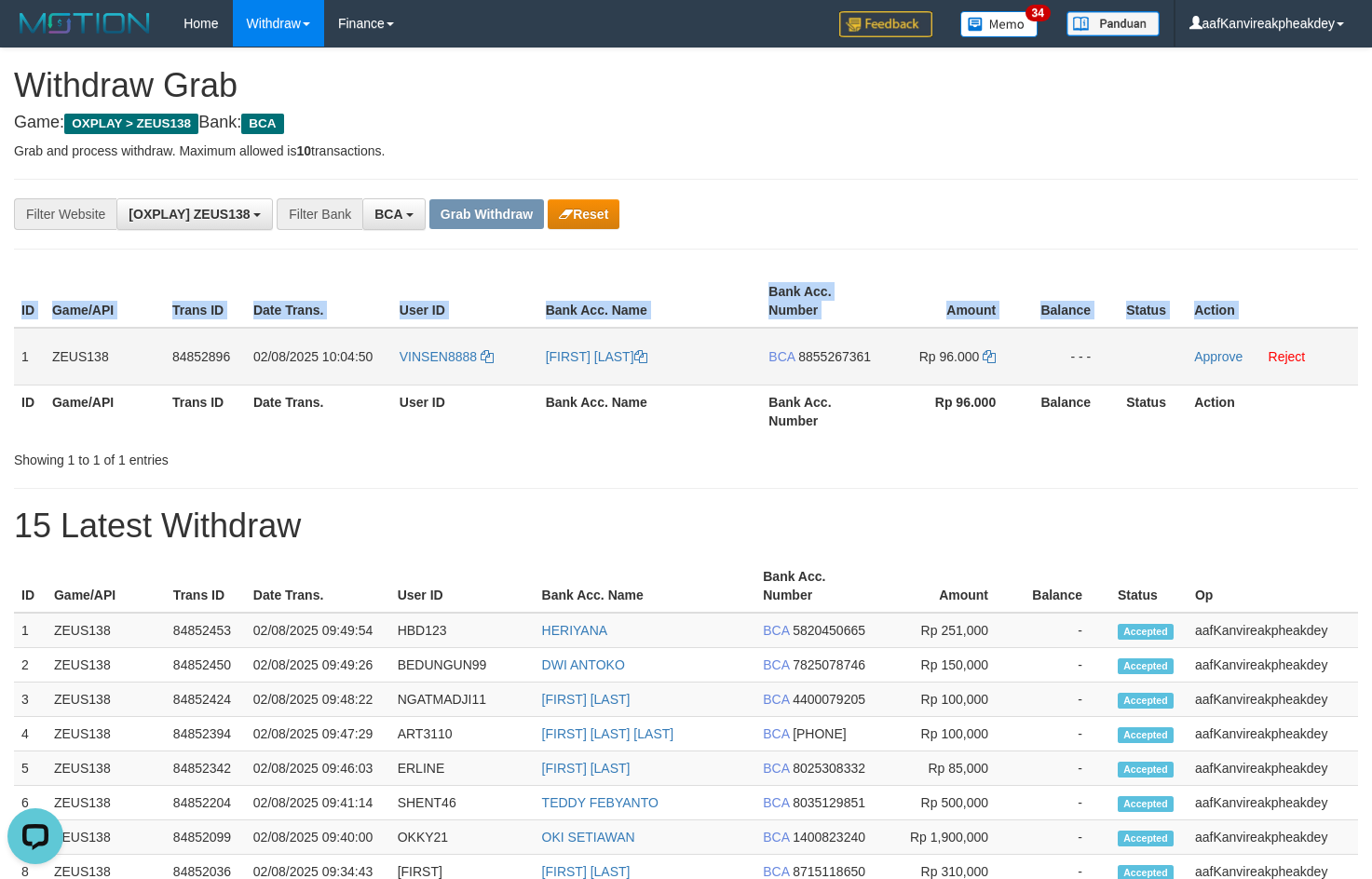 click on "ID Game/API Trans ID Date Trans. User ID Bank Acc. Name Bank Acc. Number Amount Balance Status Action
1
ZEUS138
84852896
02/08/2025 10:04:50
VINSEN8888
PATRICK VINSEN
BCA
8855267361
Rp 96.000
- - -
Approve
Reject
ID Game/API Trans ID Date Trans. User ID Bank Acc. Name Bank Acc. Number Rp 96.000 Balance Status Action" at bounding box center [686, 356] 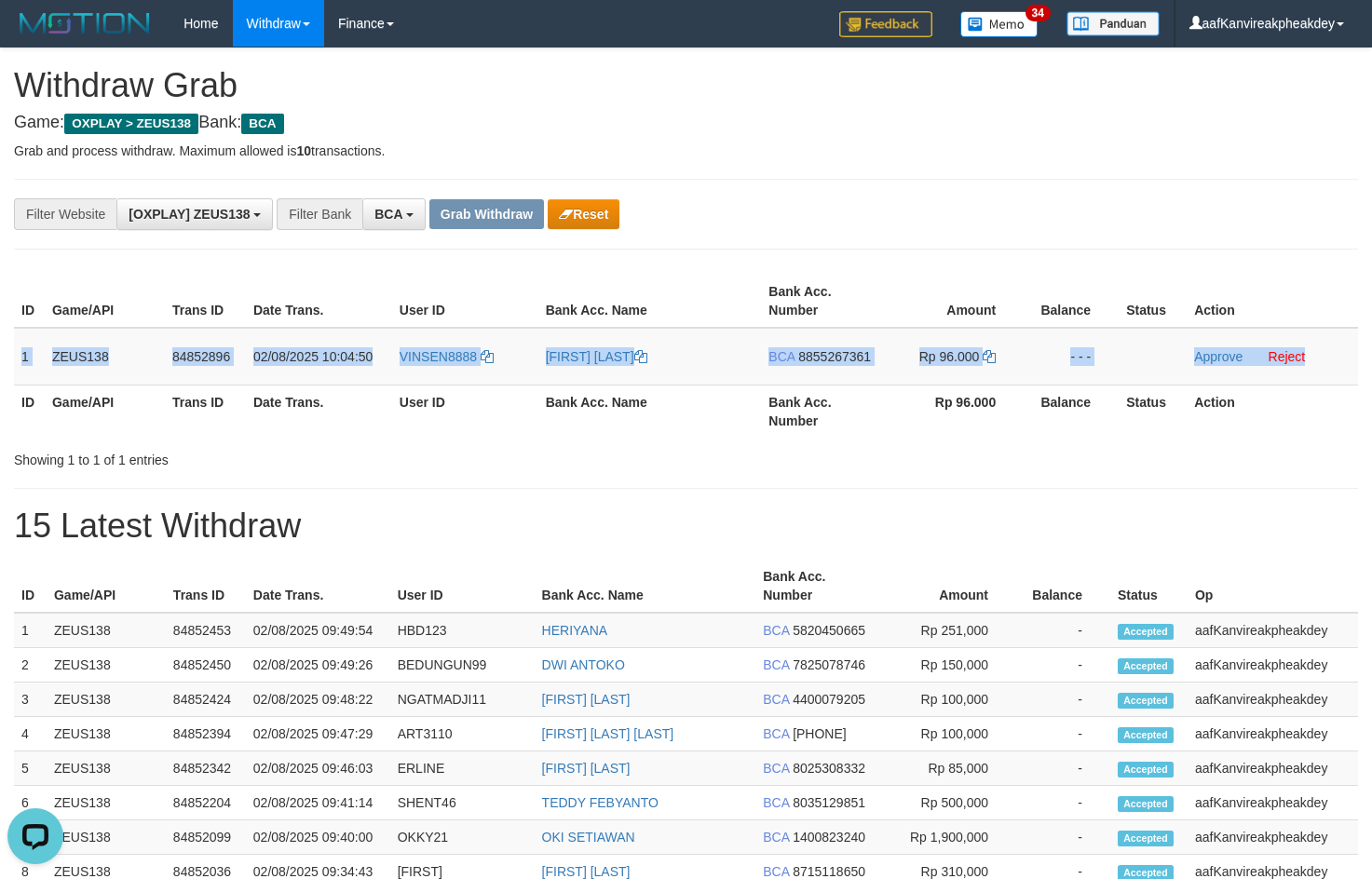 drag, startPoint x: 24, startPoint y: 351, endPoint x: 1384, endPoint y: 356, distance: 1360.0092 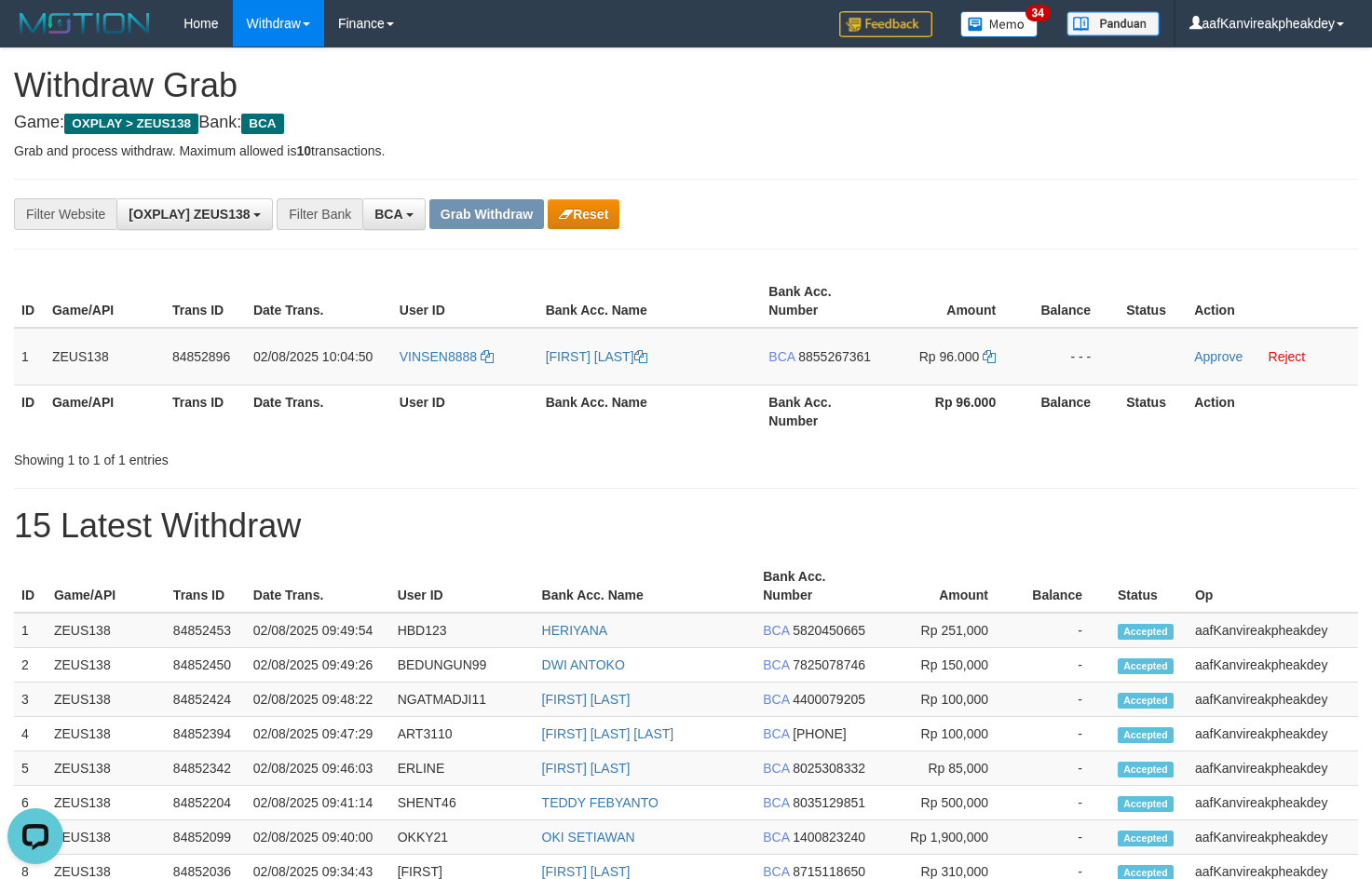 drag, startPoint x: 1281, startPoint y: 191, endPoint x: 1376, endPoint y: 195, distance: 95.0842 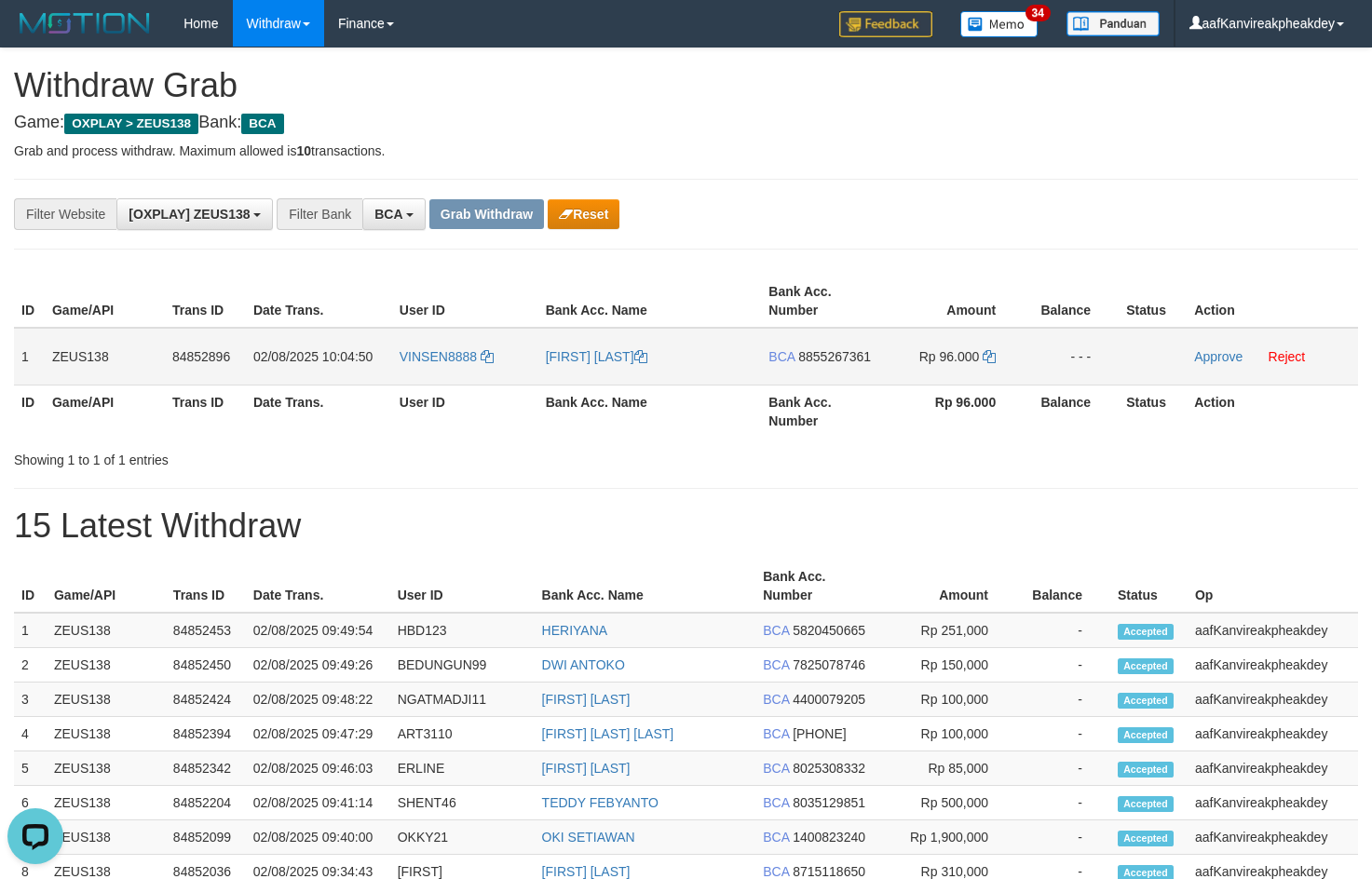 click on "8855267361" at bounding box center [835, 357] 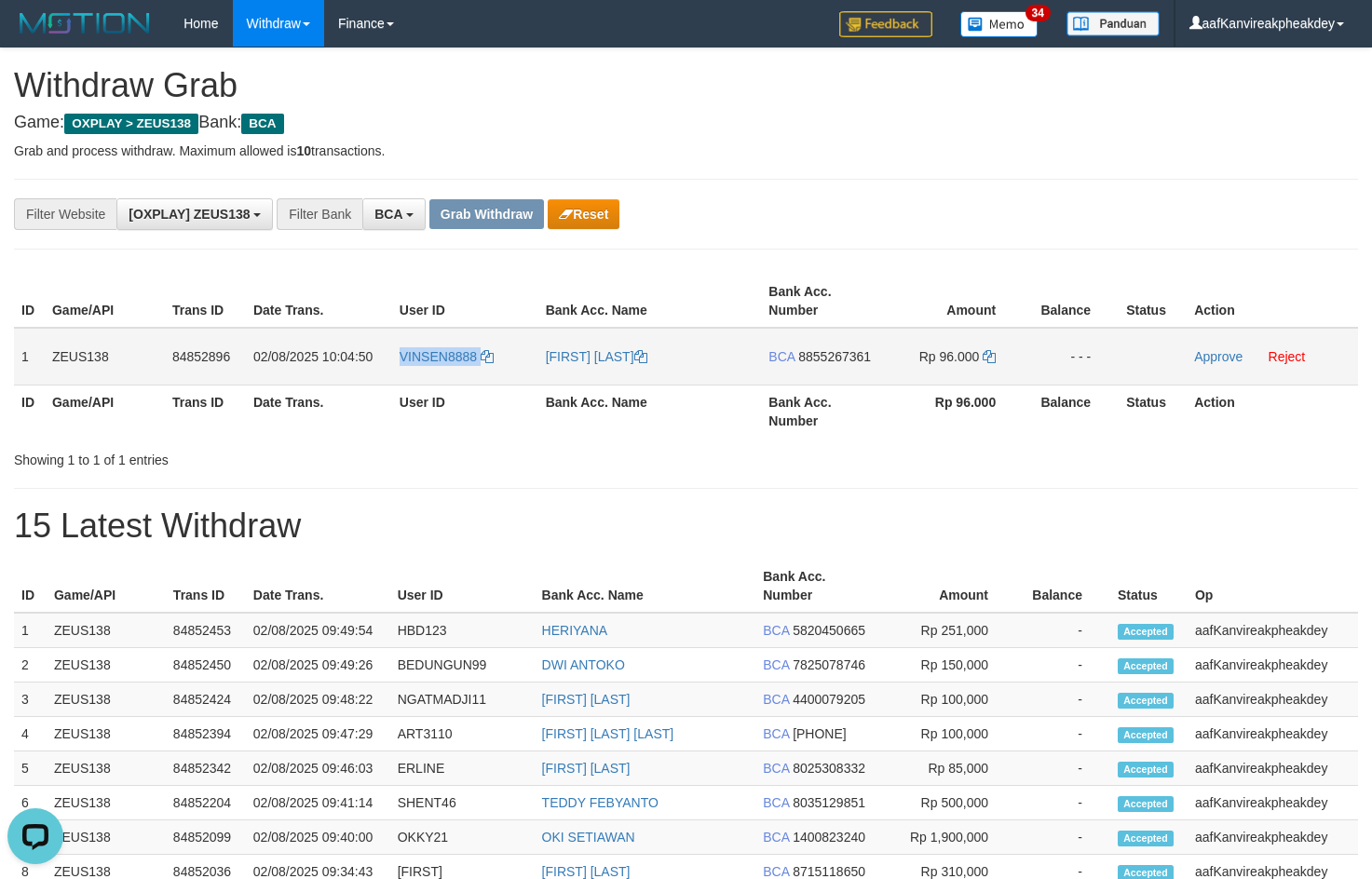 click on "VINSEN8888" at bounding box center (465, 357) 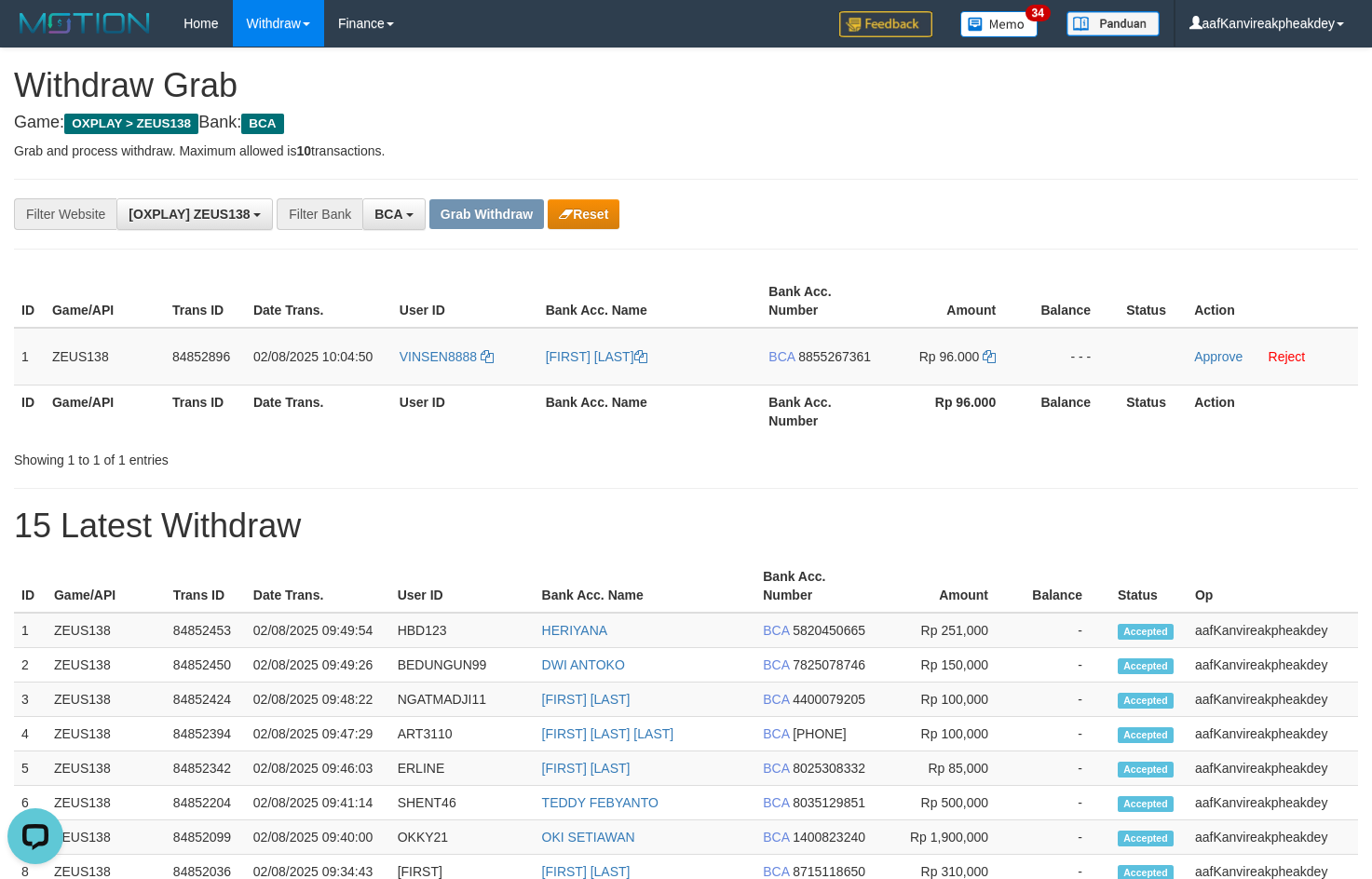 drag, startPoint x: 1045, startPoint y: 166, endPoint x: 1358, endPoint y: 328, distance: 352.43865 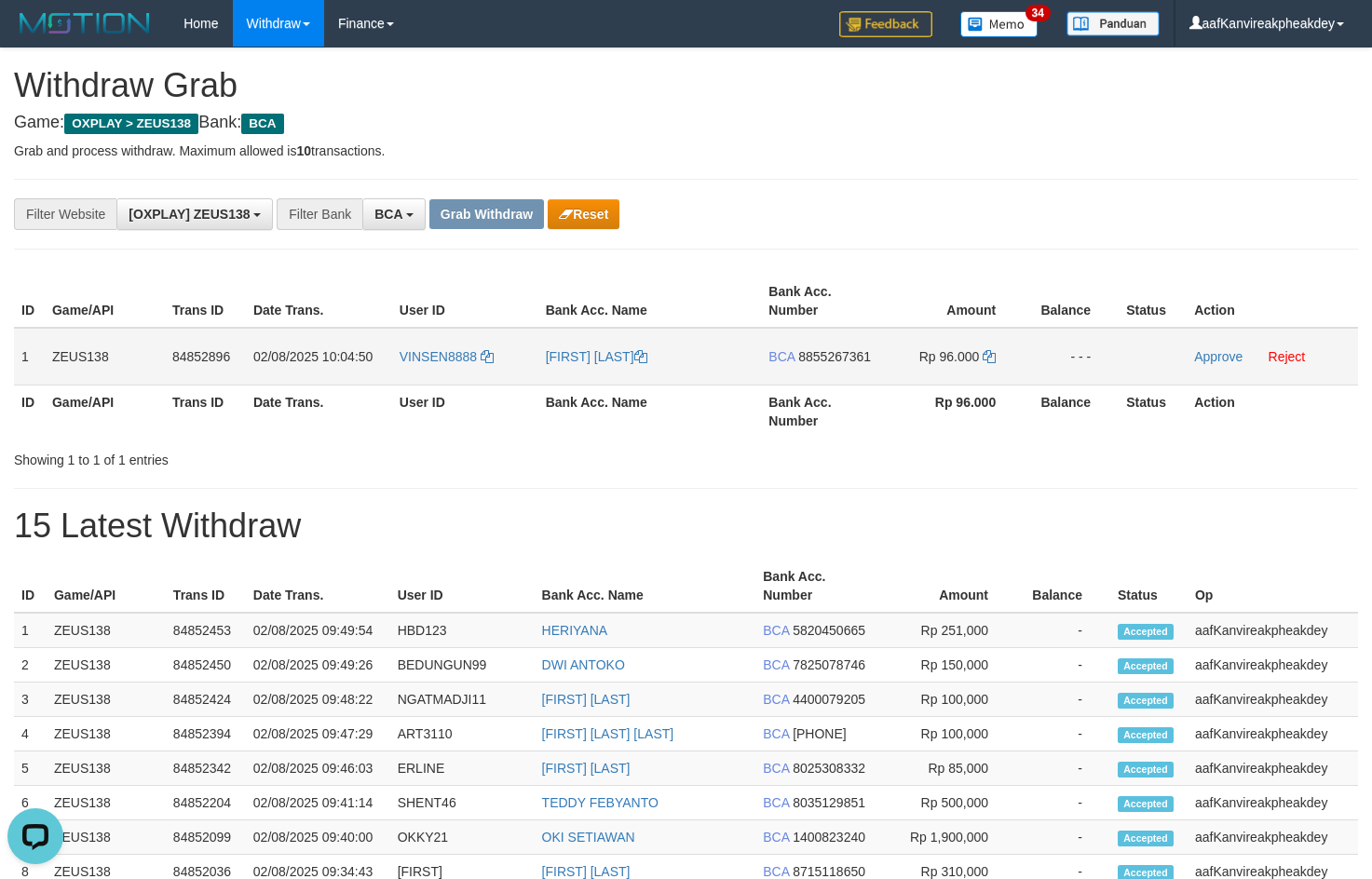 click on "8855267361" at bounding box center [835, 357] 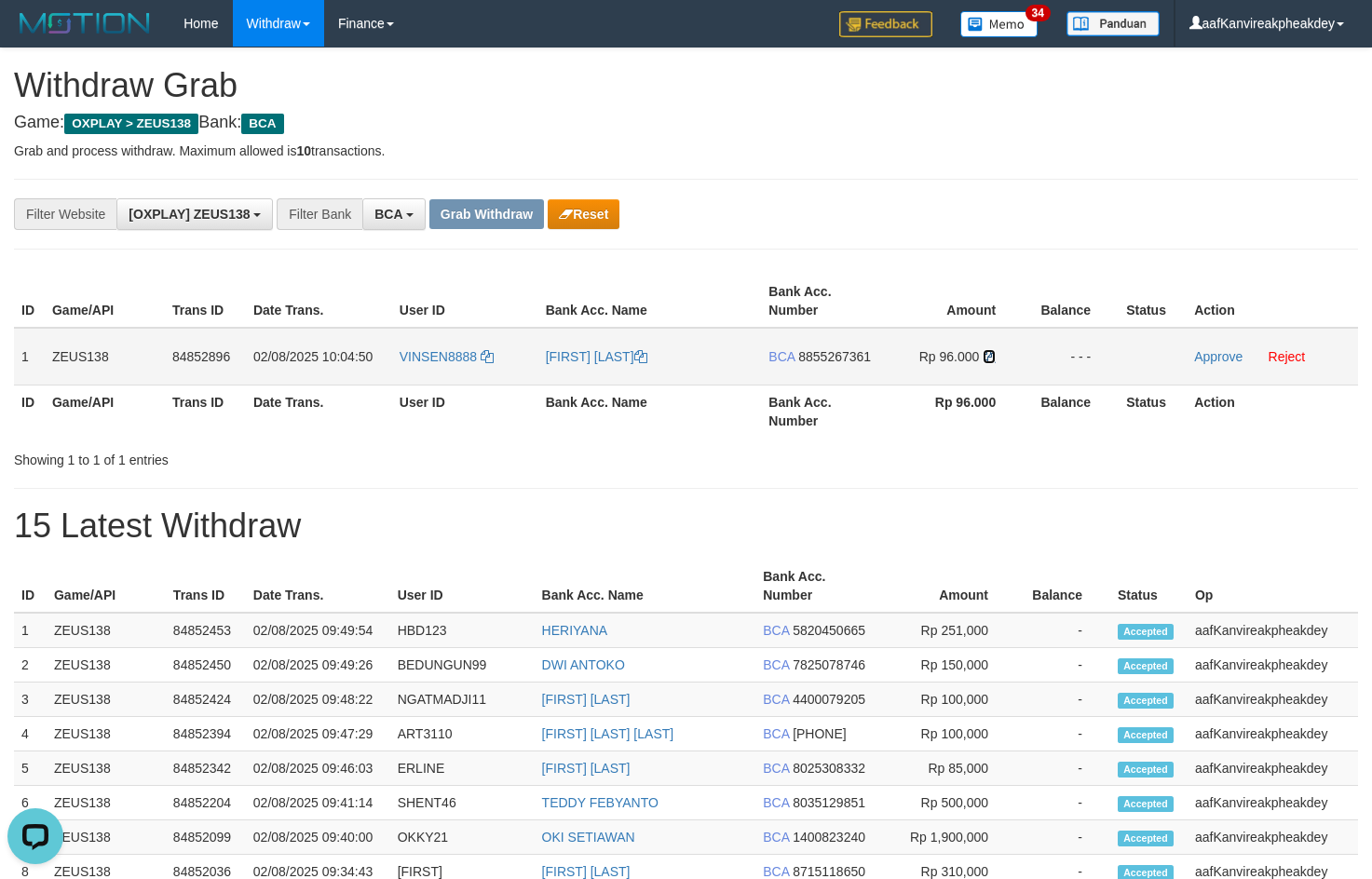 click at bounding box center [989, 357] 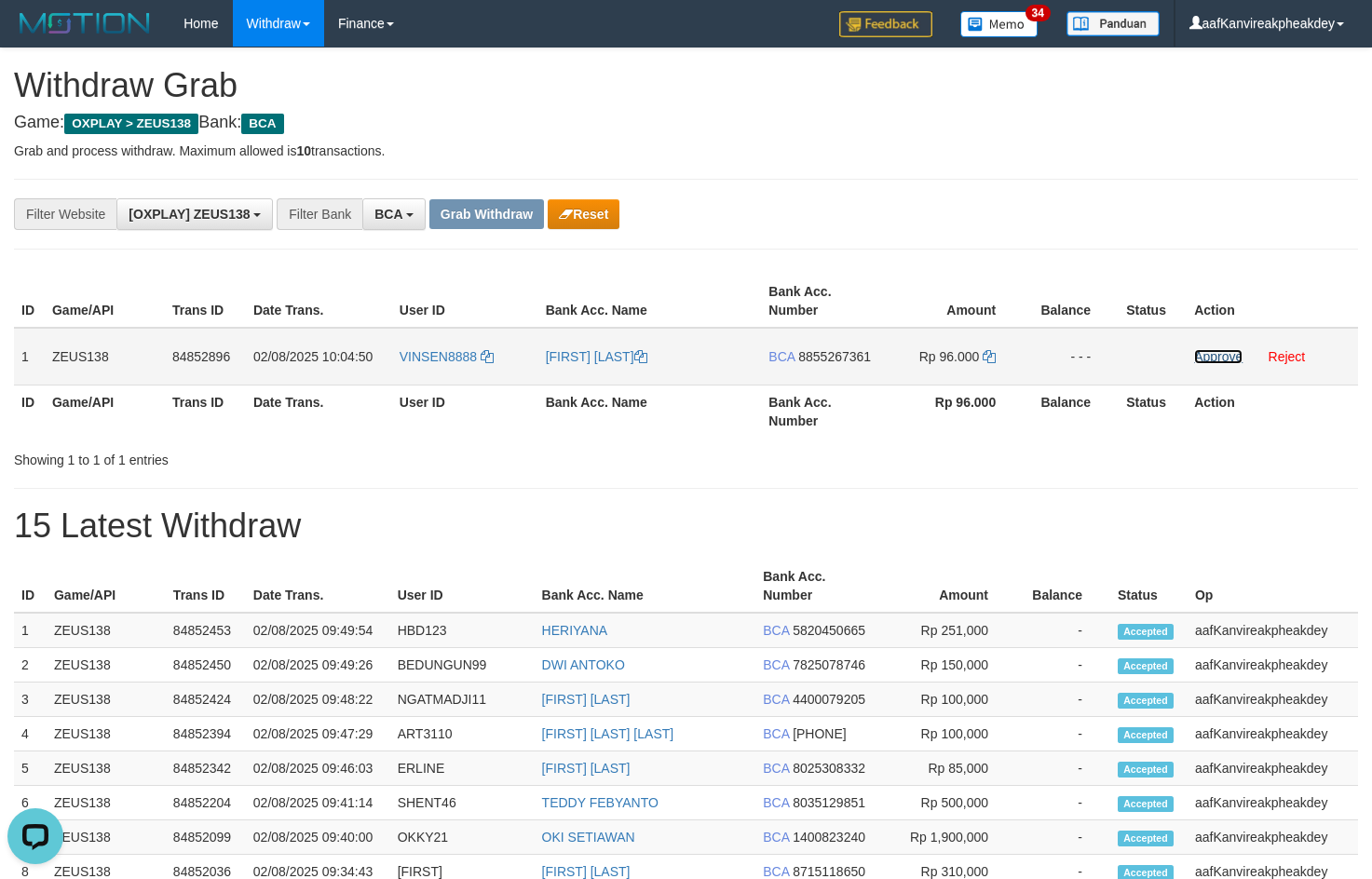 click on "Approve" at bounding box center [1218, 357] 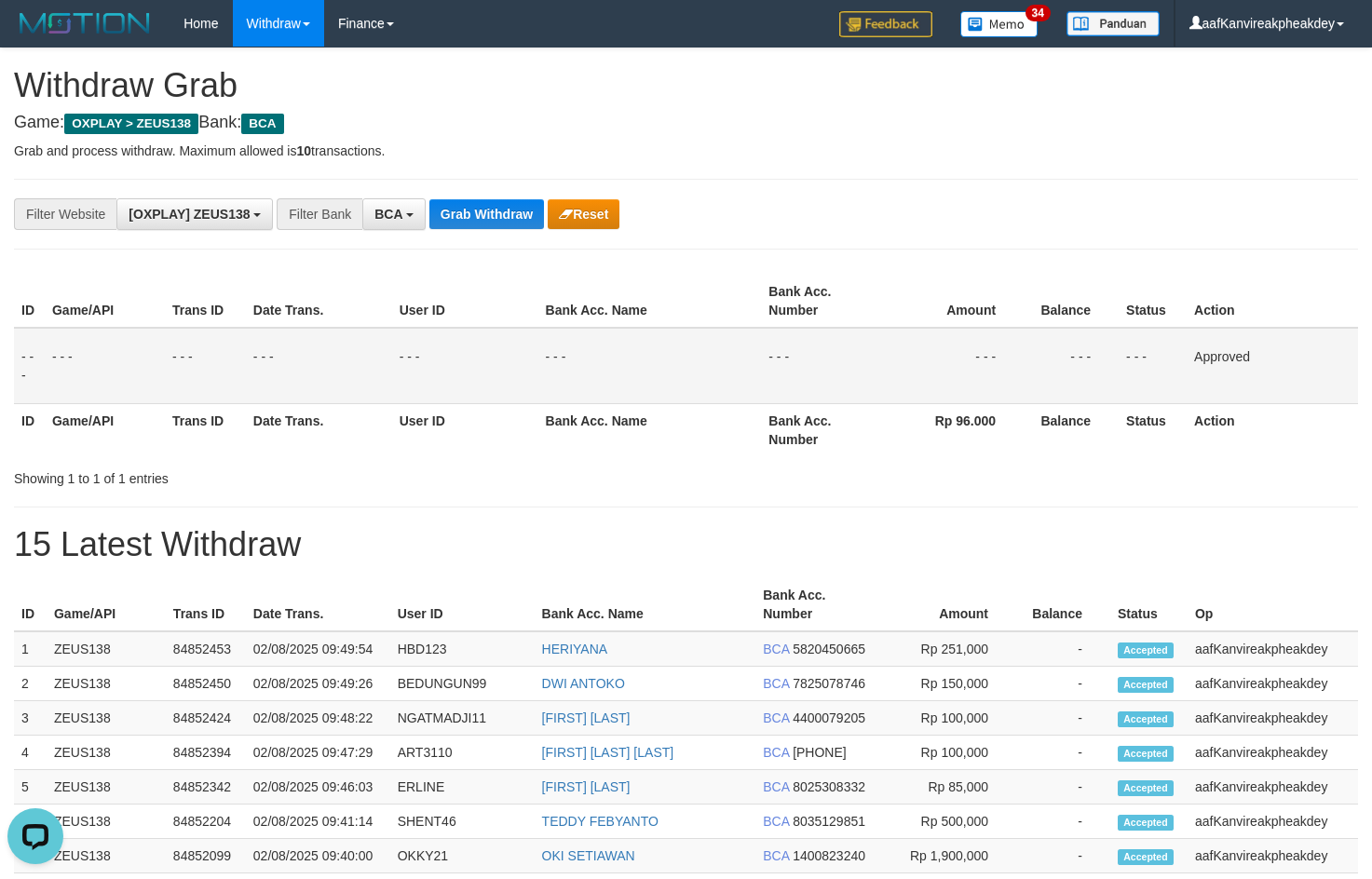 click on "**********" at bounding box center (686, 214) 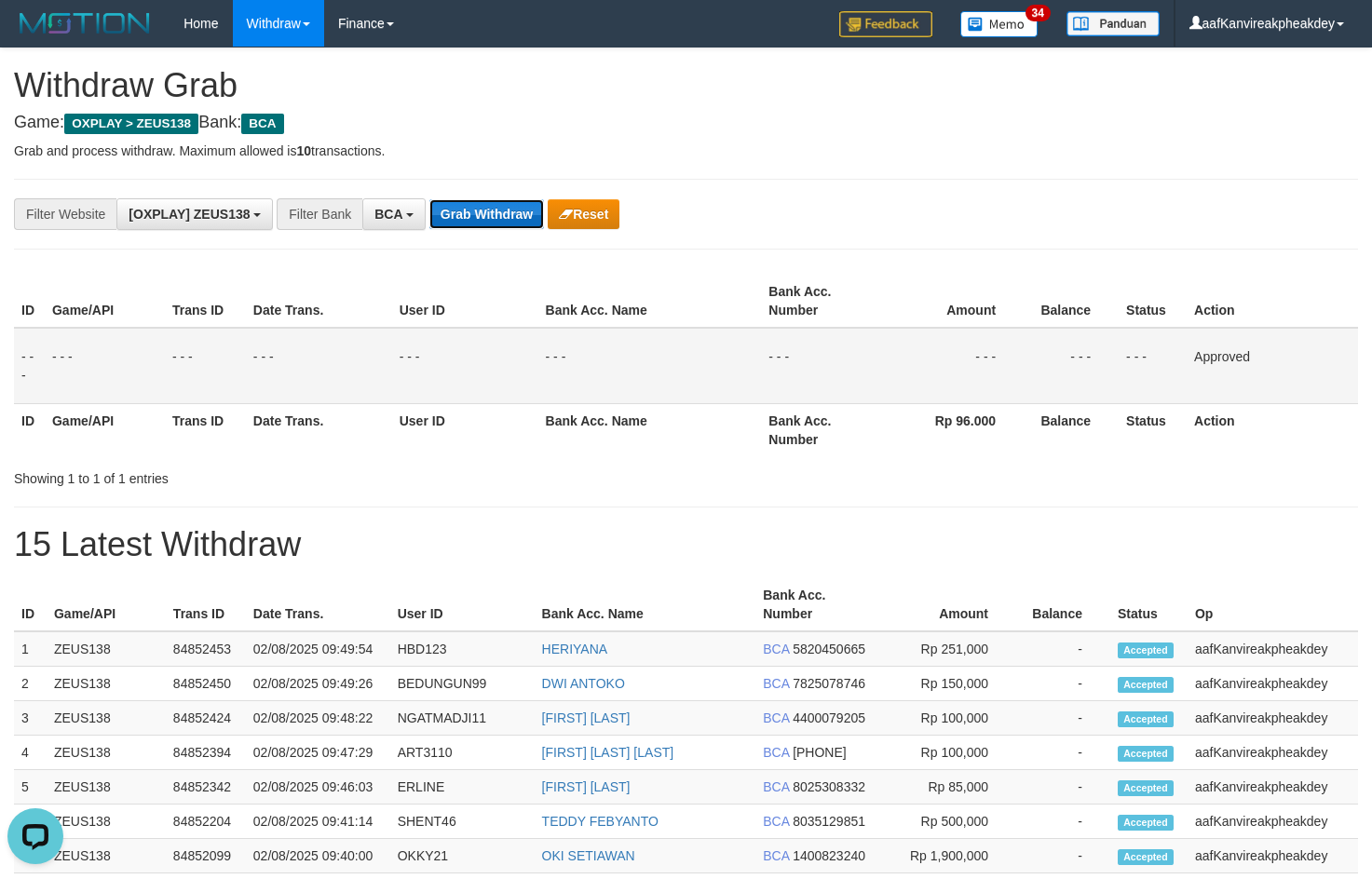 click on "Grab Withdraw" at bounding box center (486, 214) 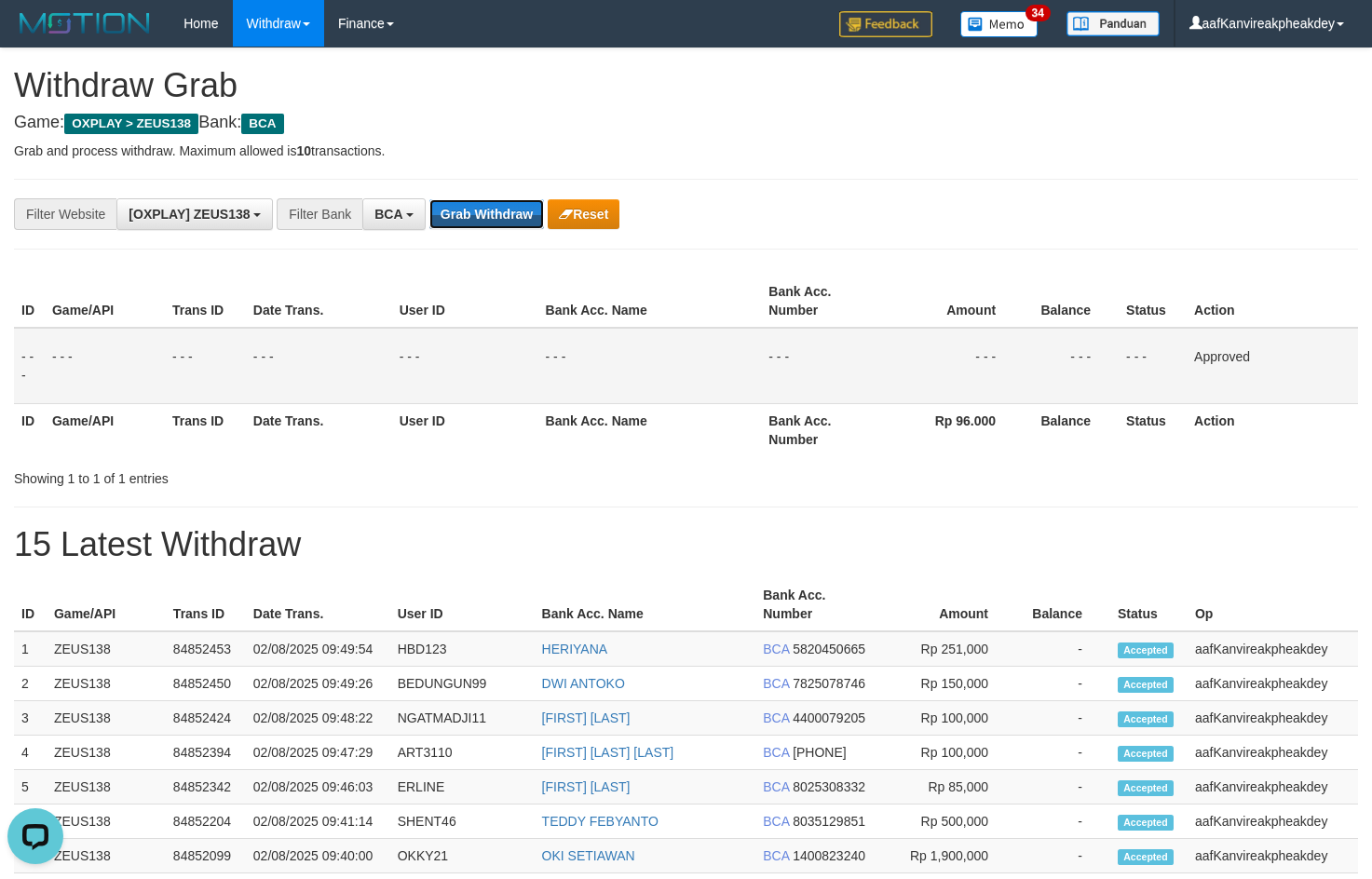 click on "**********" at bounding box center [686, 214] 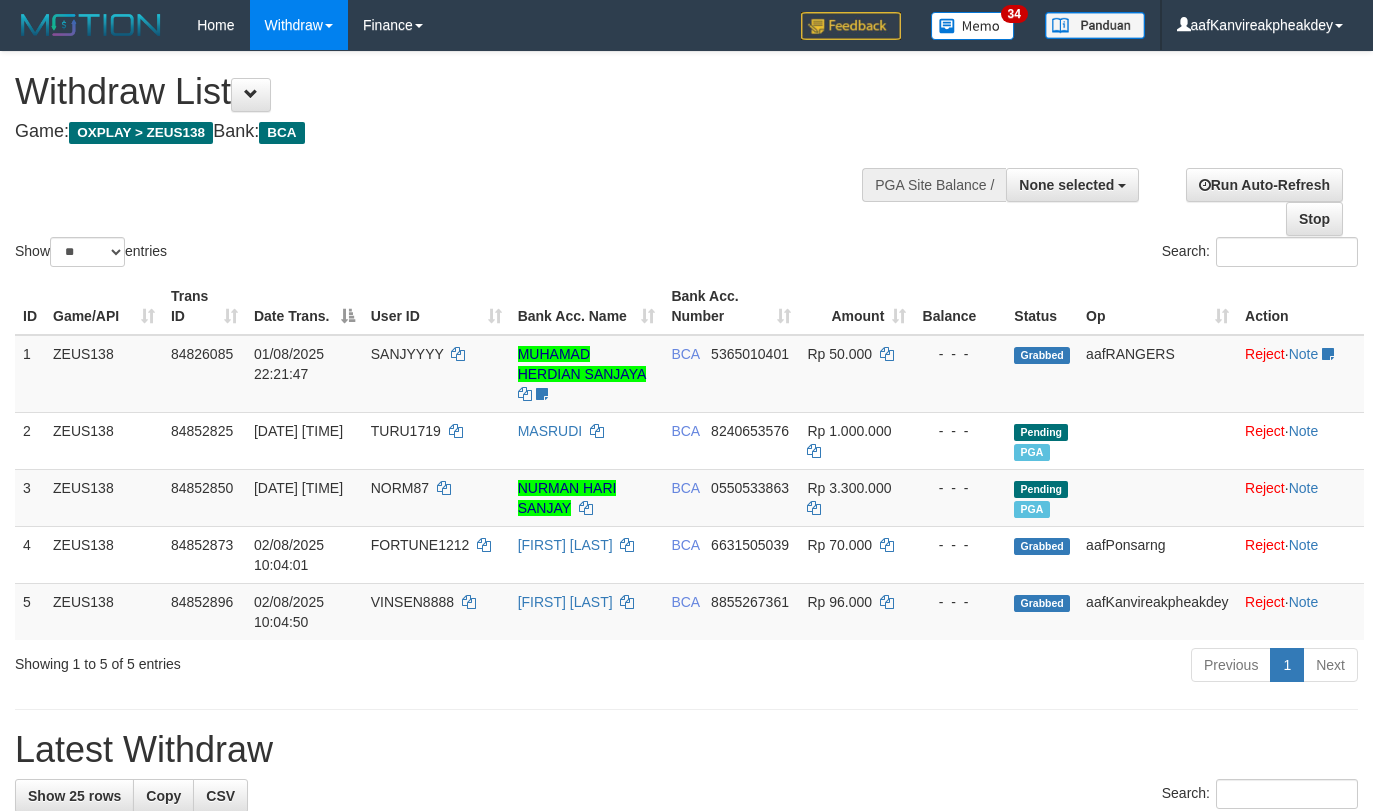 select 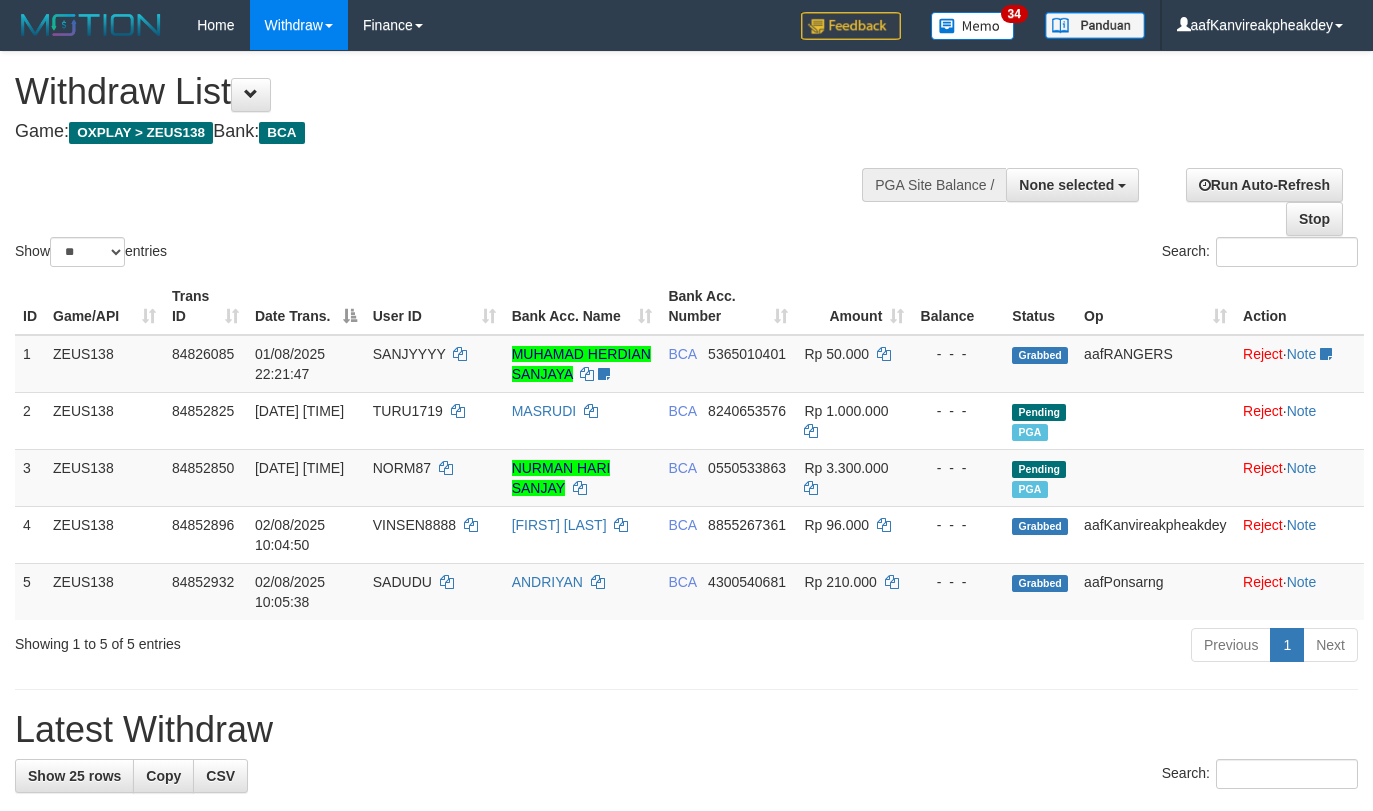 select 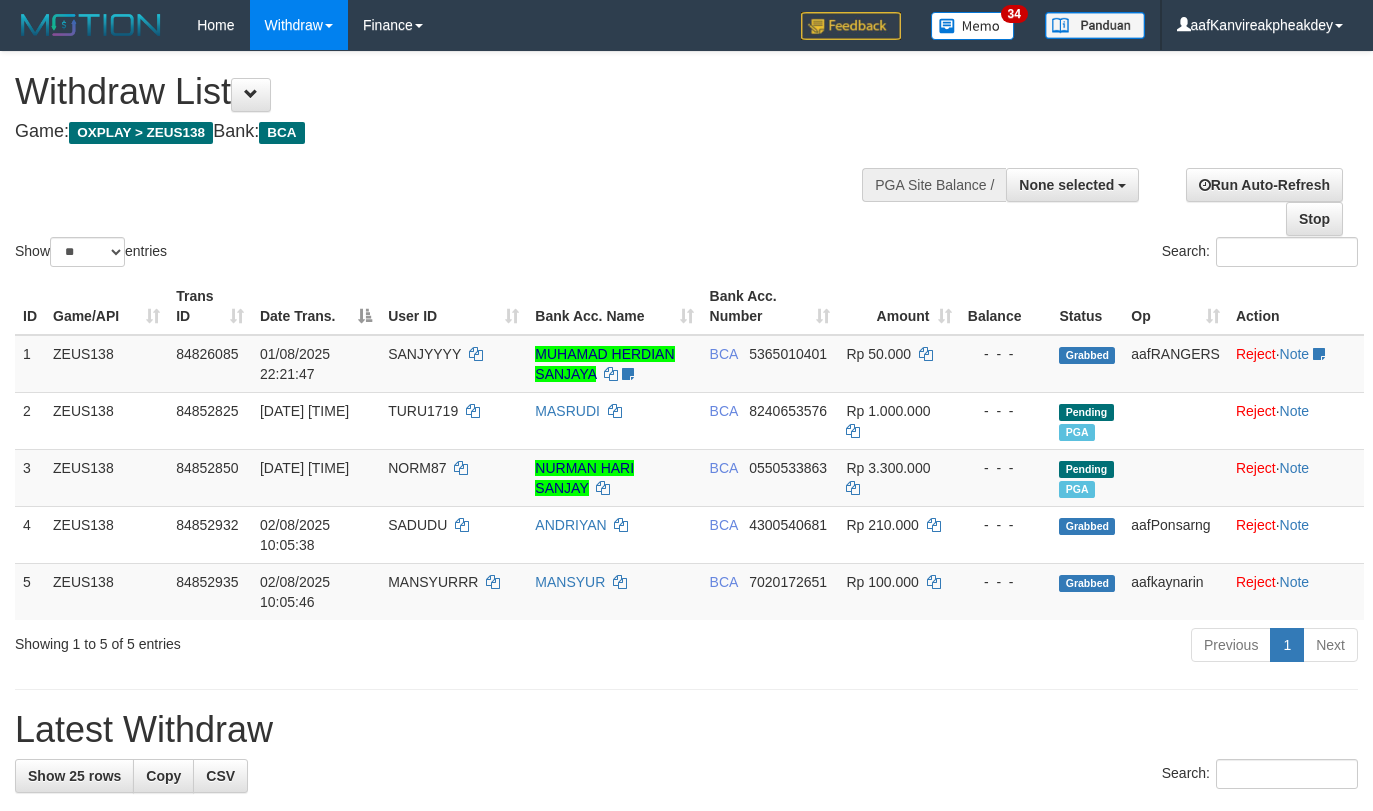 select 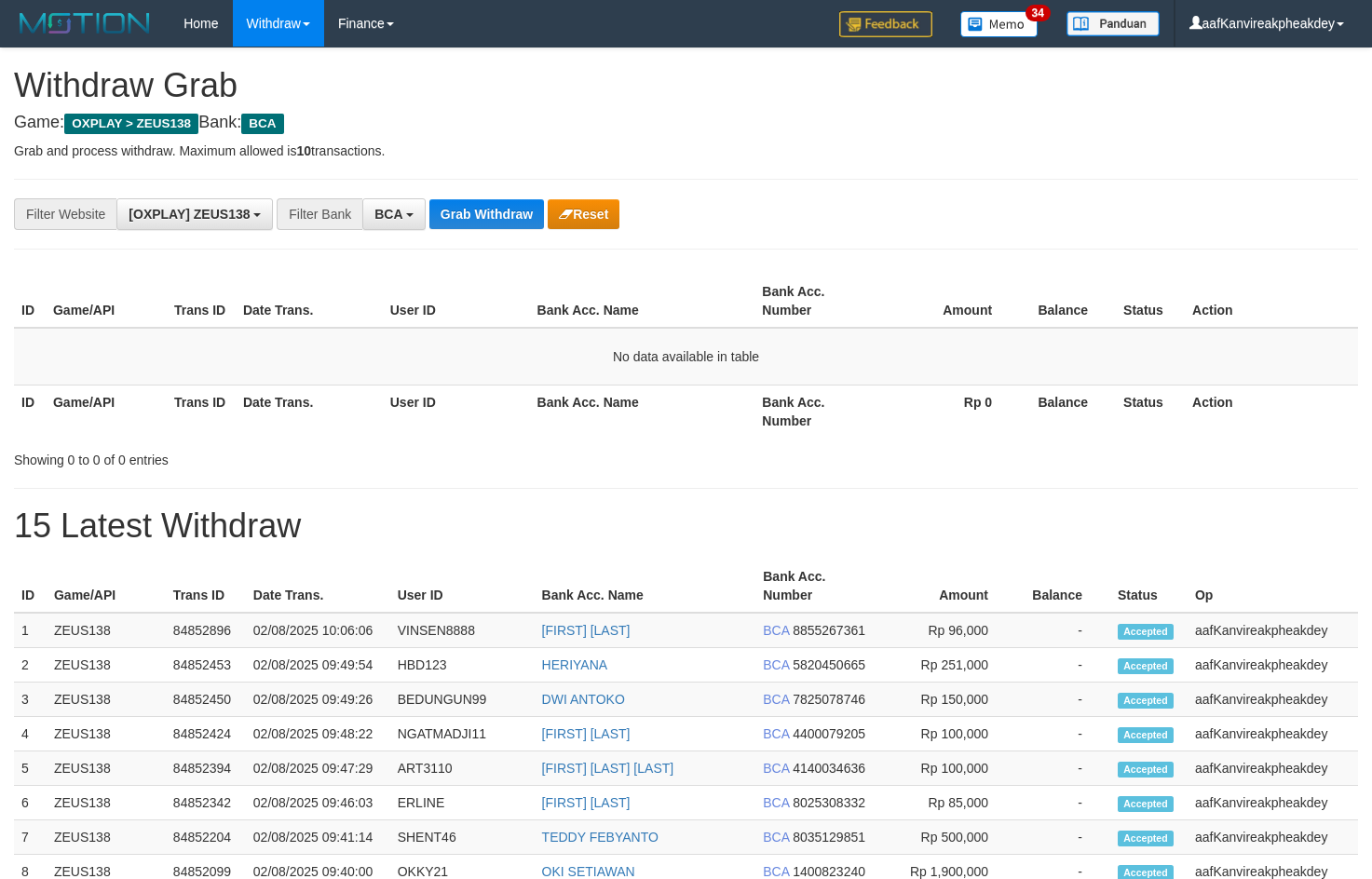 scroll, scrollTop: 0, scrollLeft: 0, axis: both 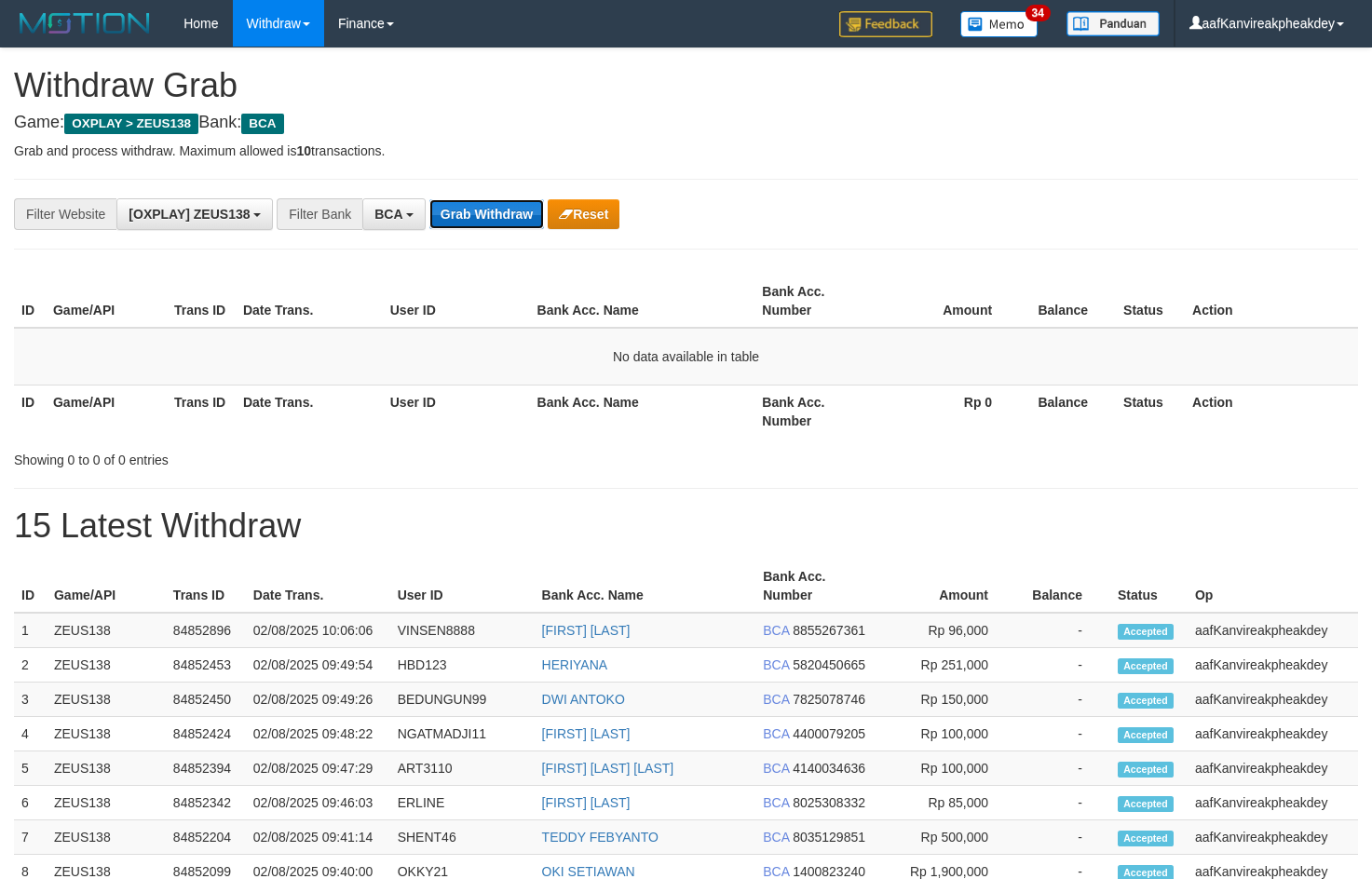 click on "Grab Withdraw" at bounding box center (486, 214) 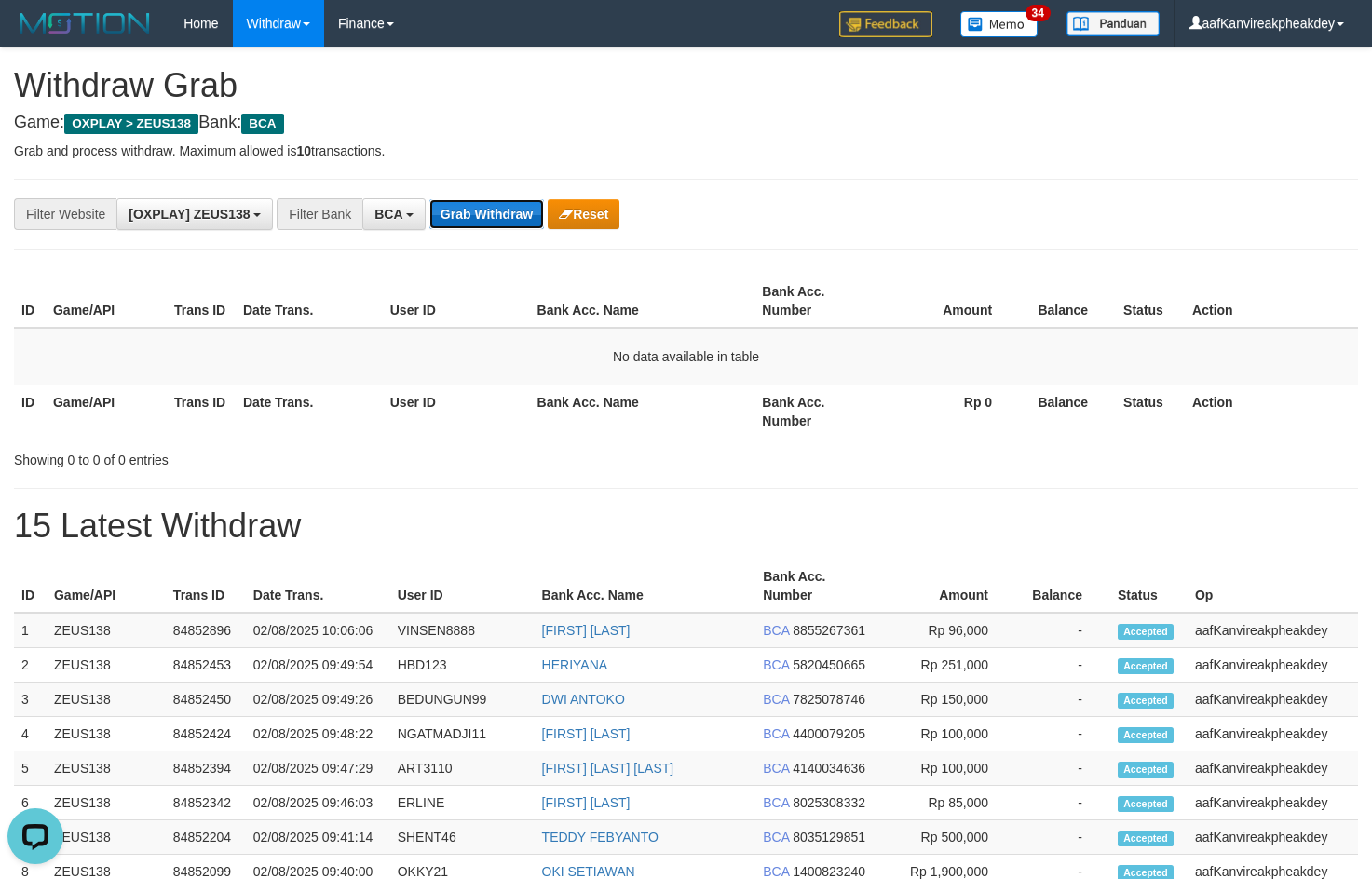 scroll, scrollTop: 0, scrollLeft: 0, axis: both 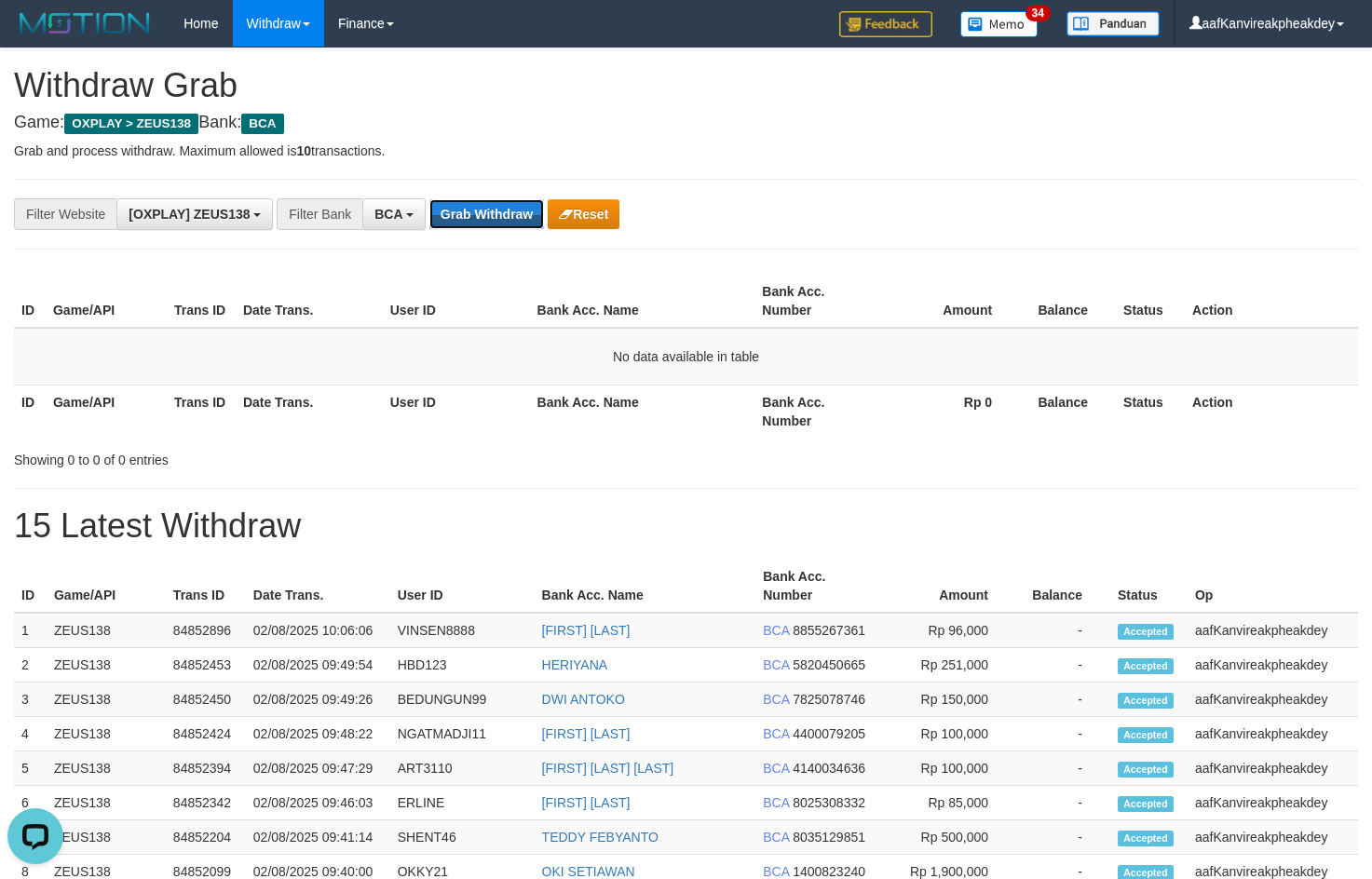 drag, startPoint x: 475, startPoint y: 214, endPoint x: 1366, endPoint y: 324, distance: 897.7644 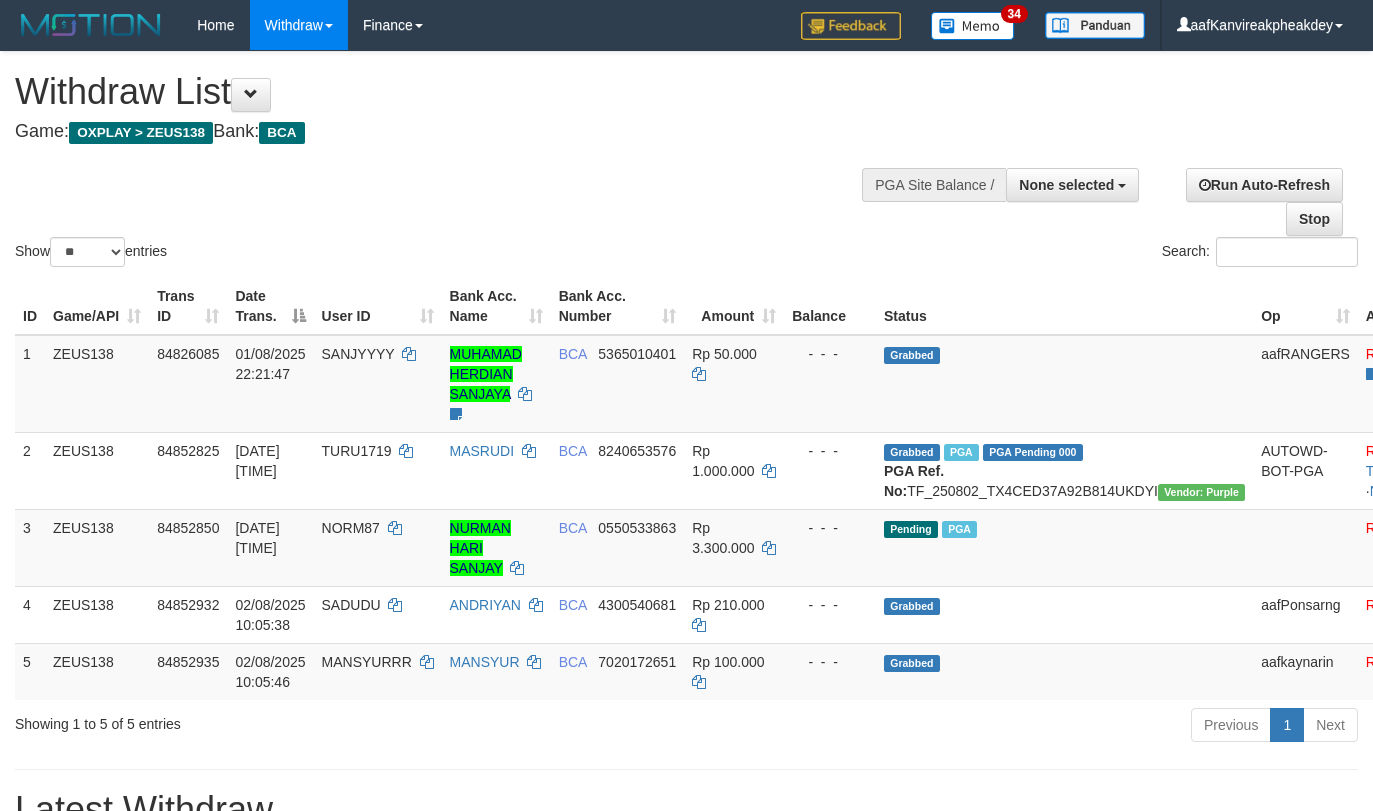 select 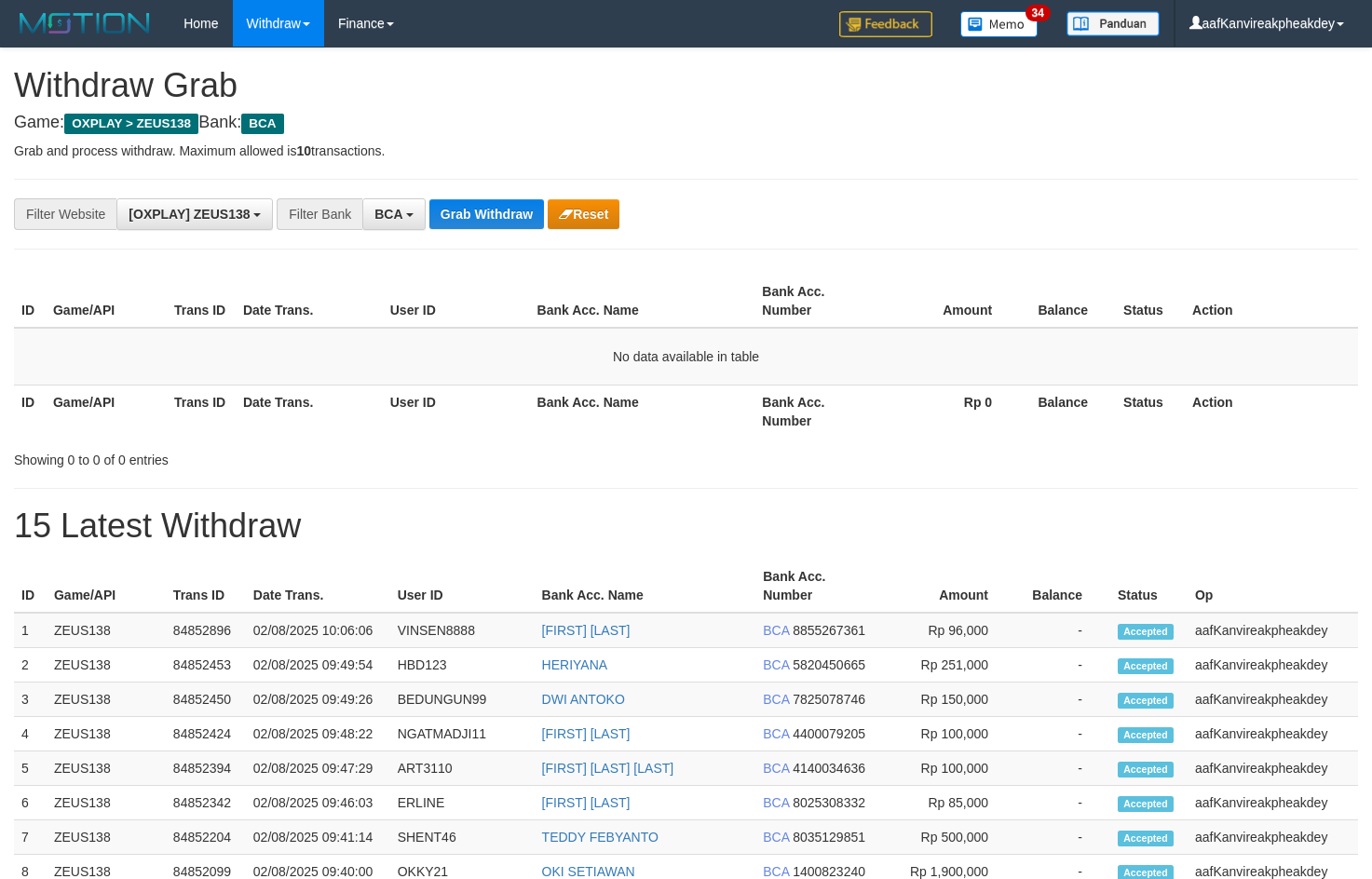 scroll, scrollTop: 0, scrollLeft: 0, axis: both 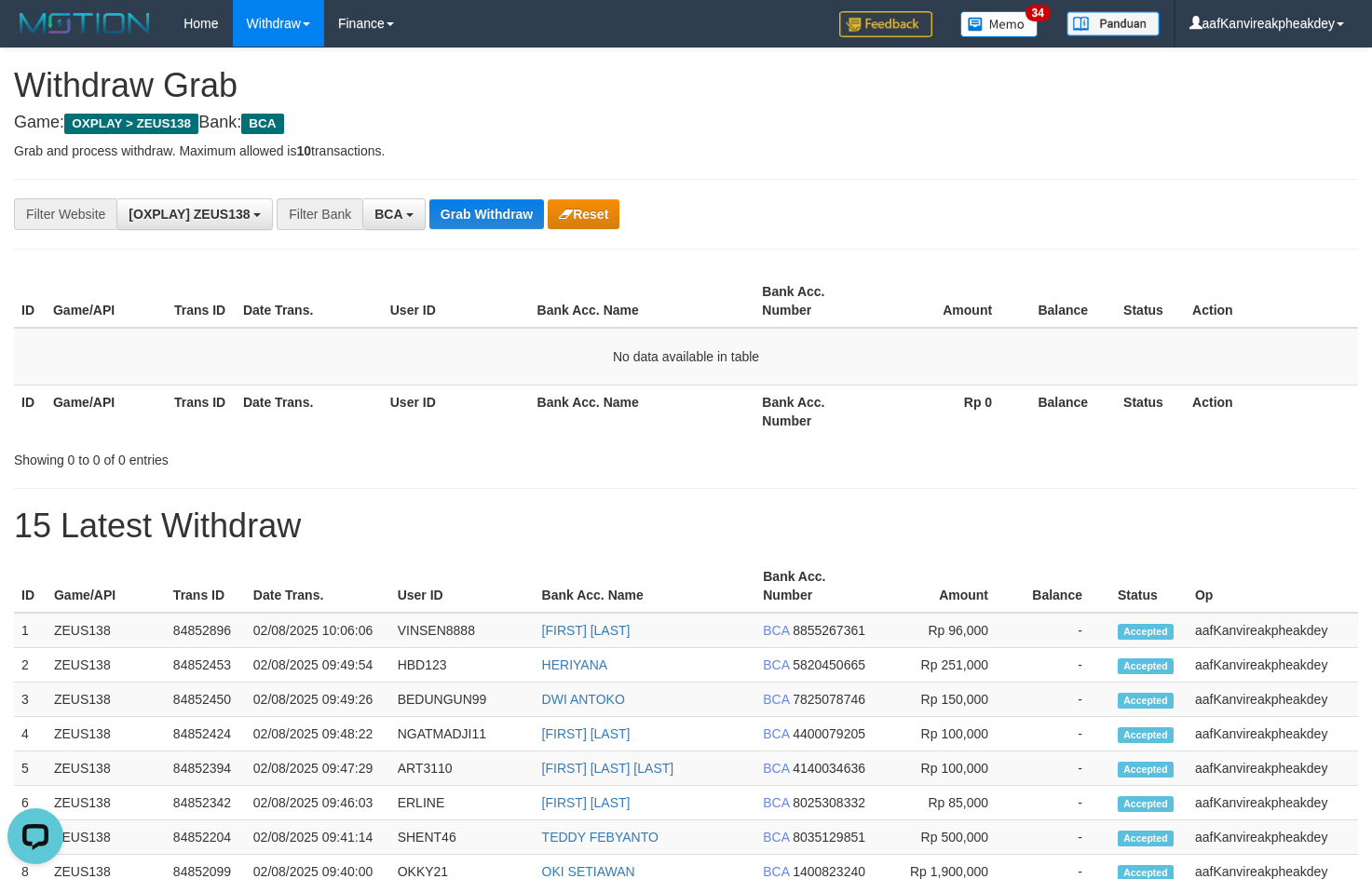 drag, startPoint x: 713, startPoint y: 185, endPoint x: 640, endPoint y: 170, distance: 74.52516 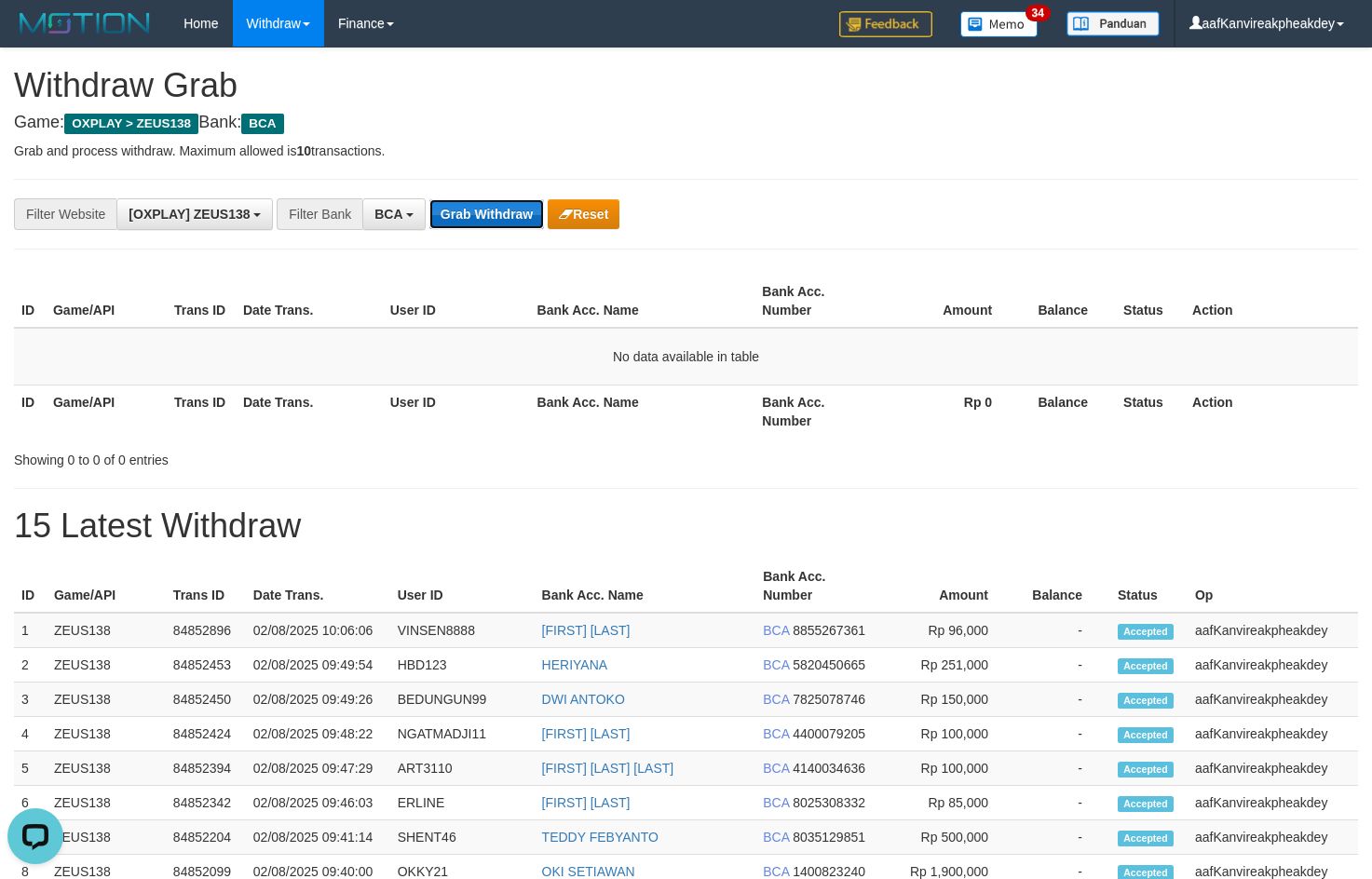 click on "Grab Withdraw" at bounding box center [486, 214] 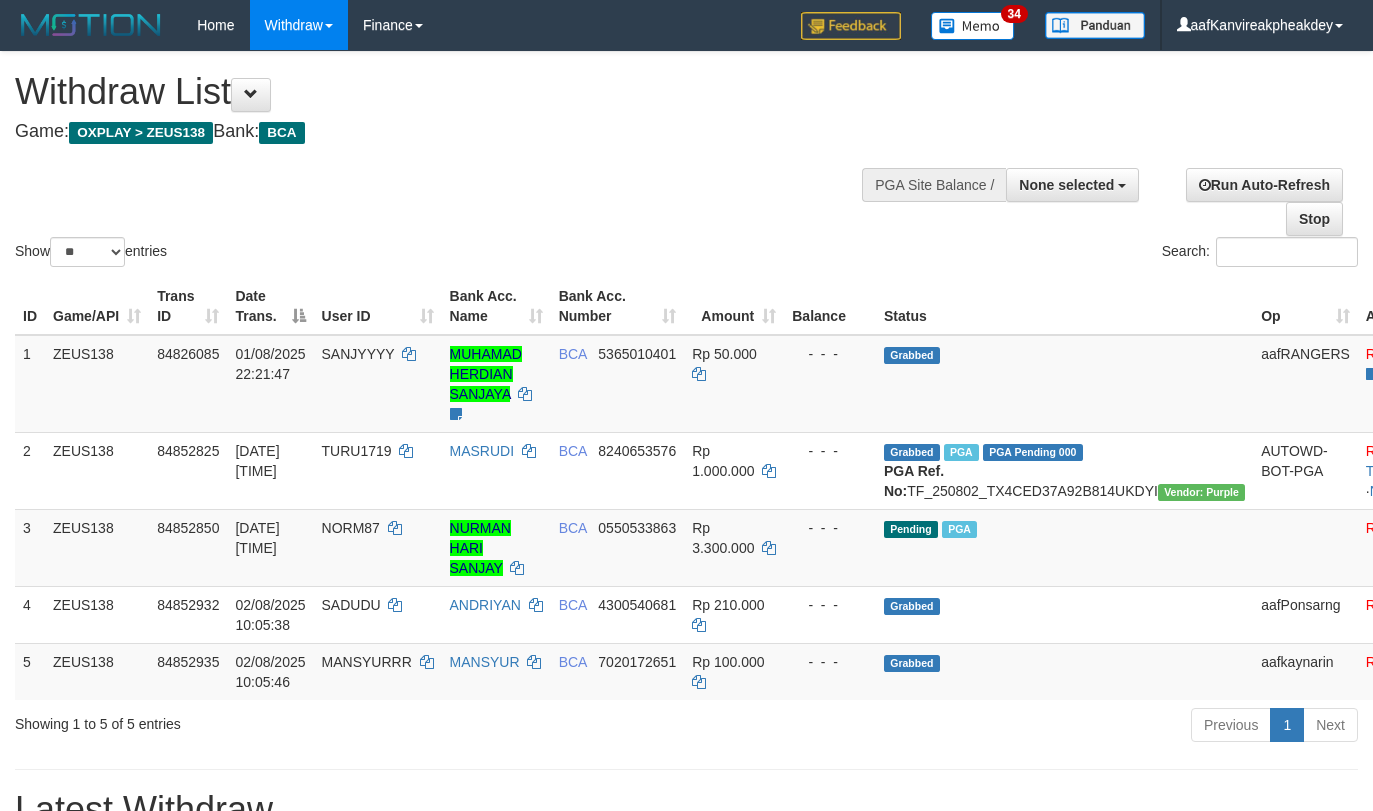 select 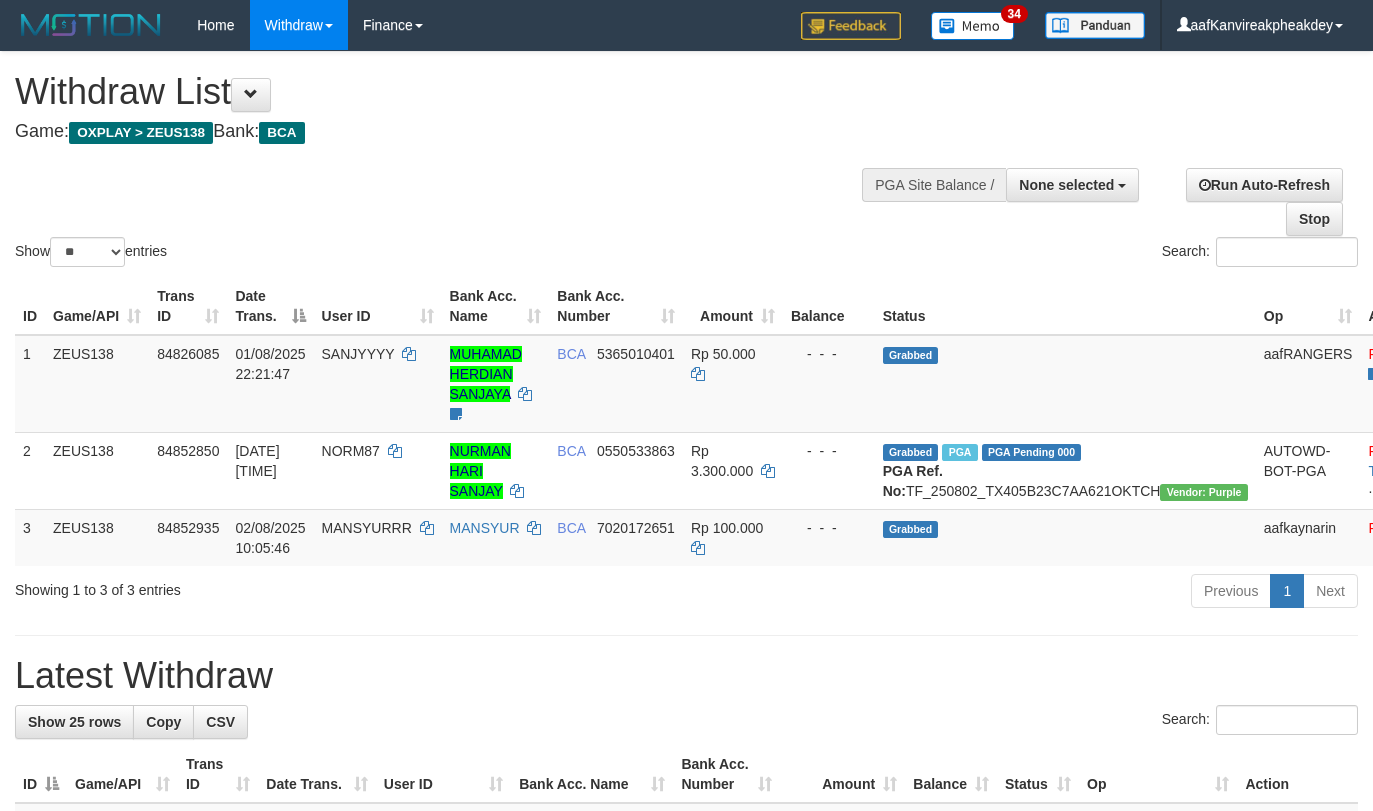 select 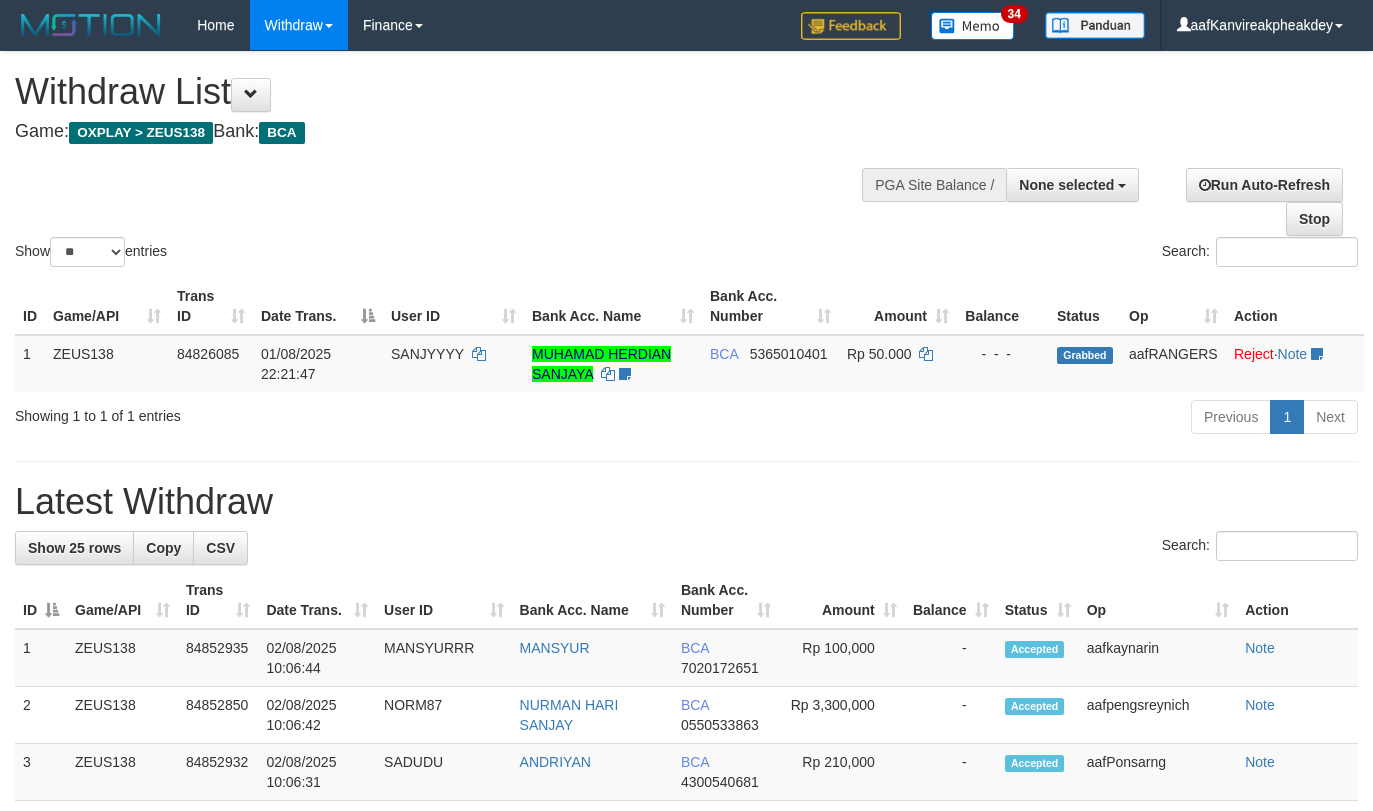 select 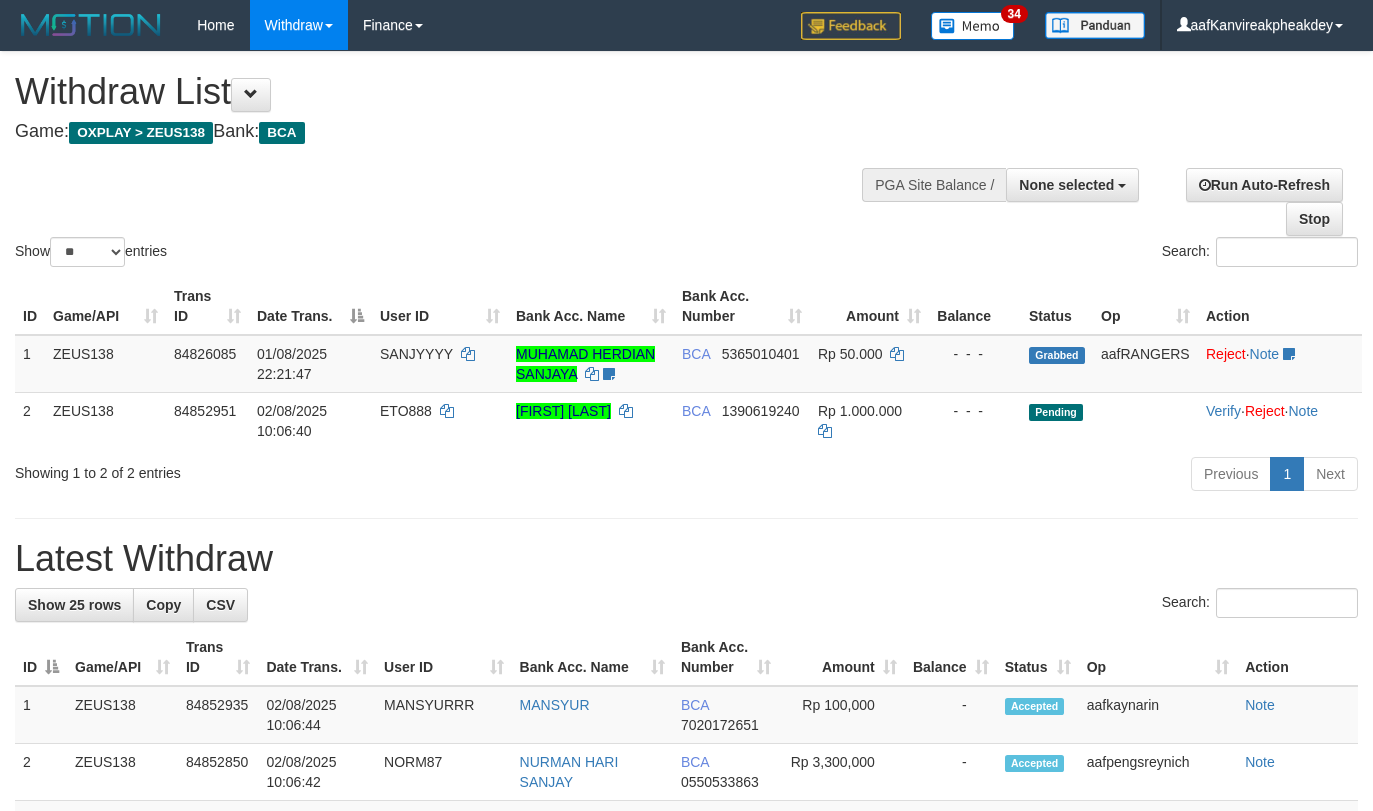 select 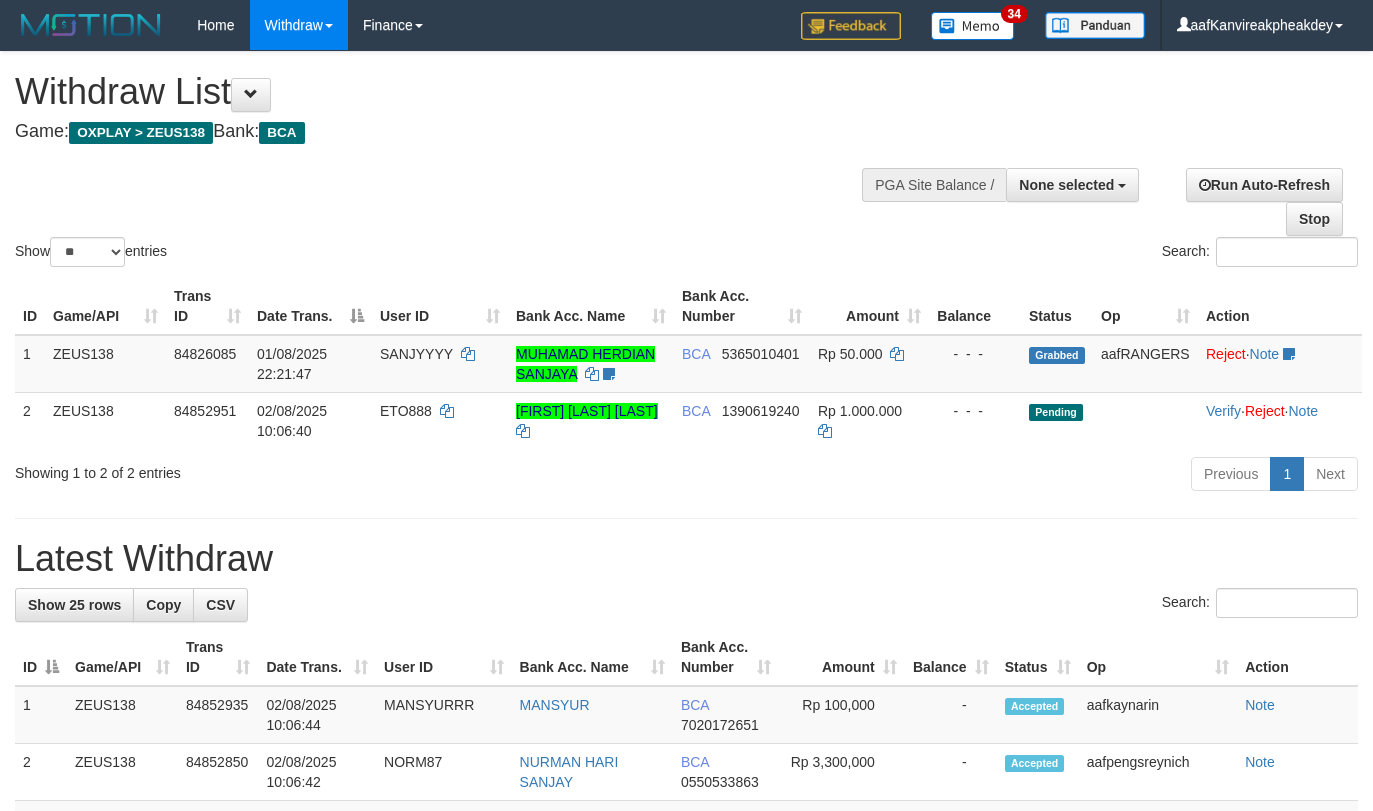 select 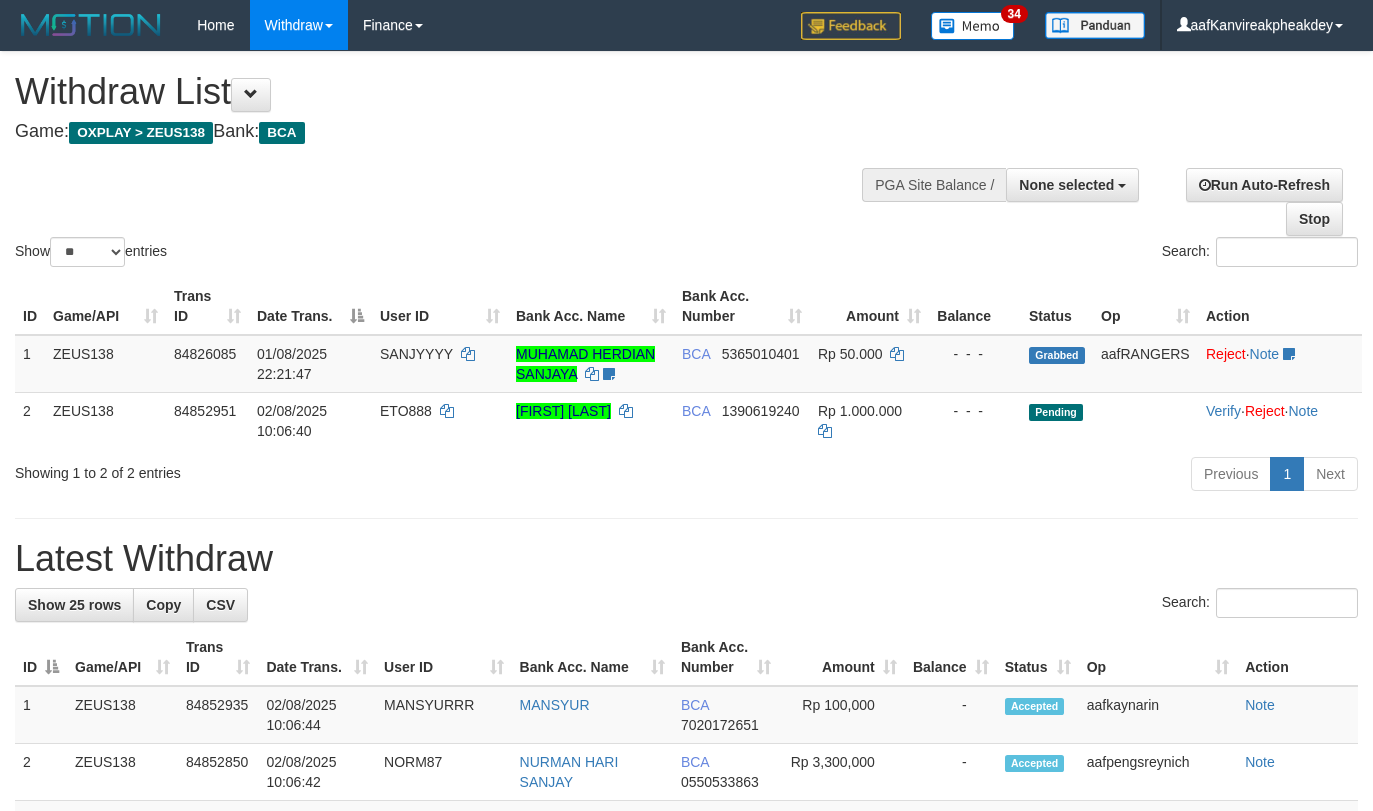 select 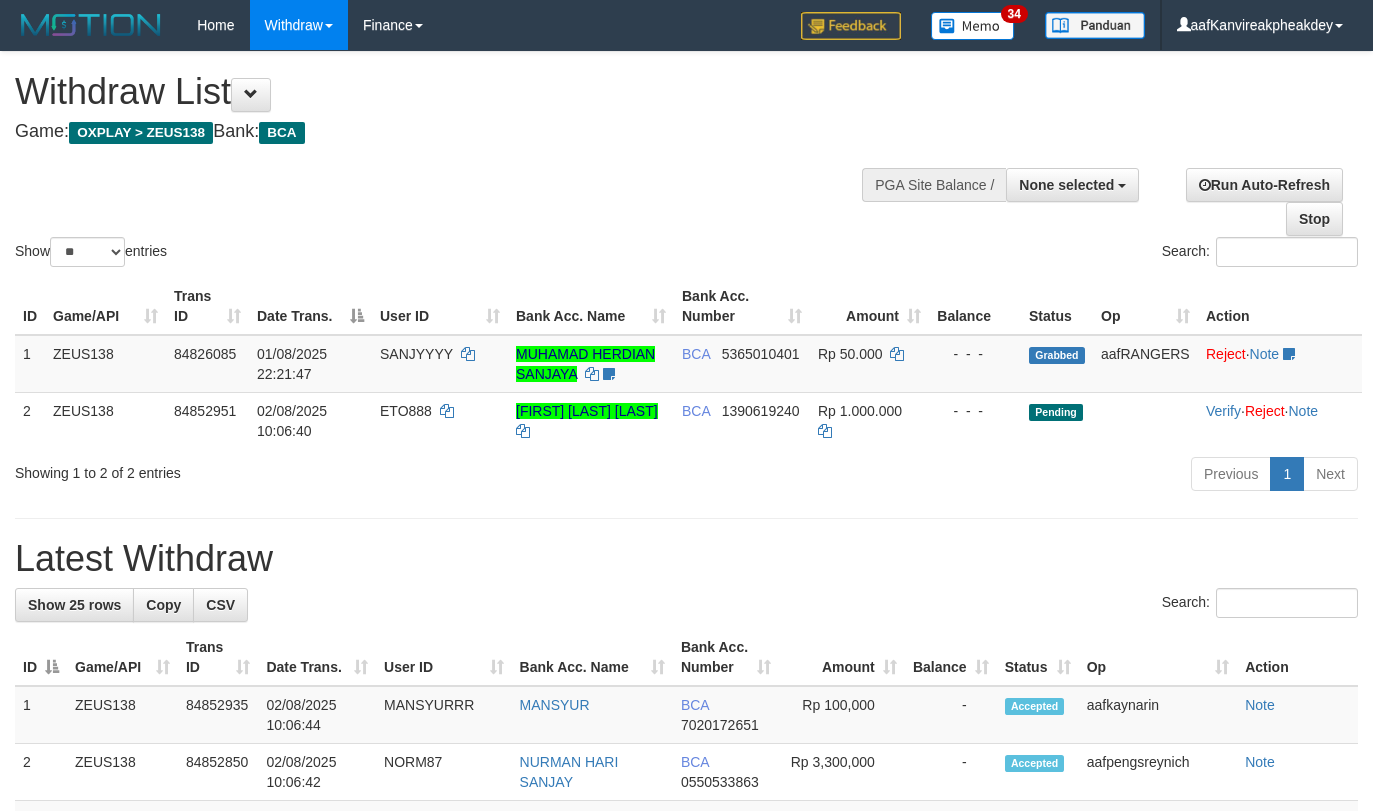 select 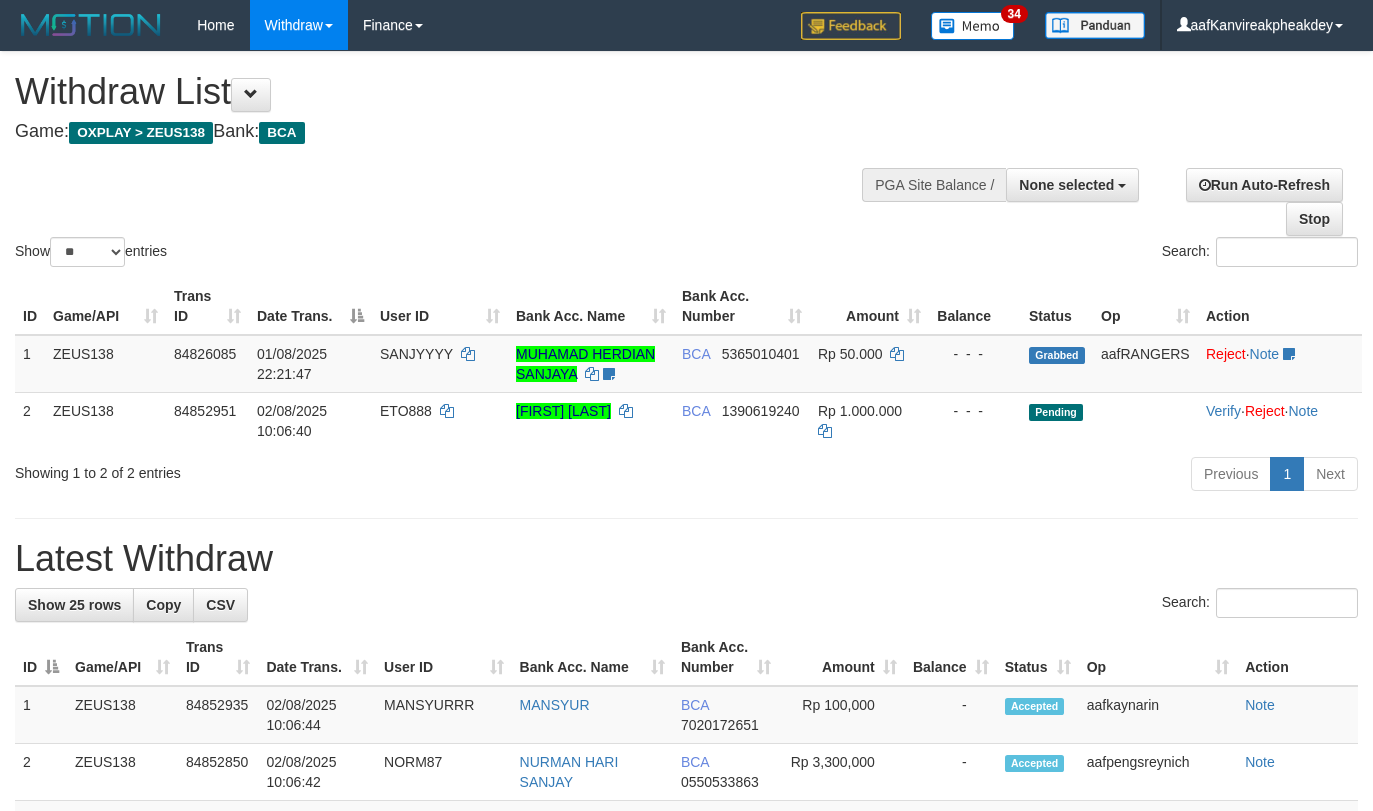 select 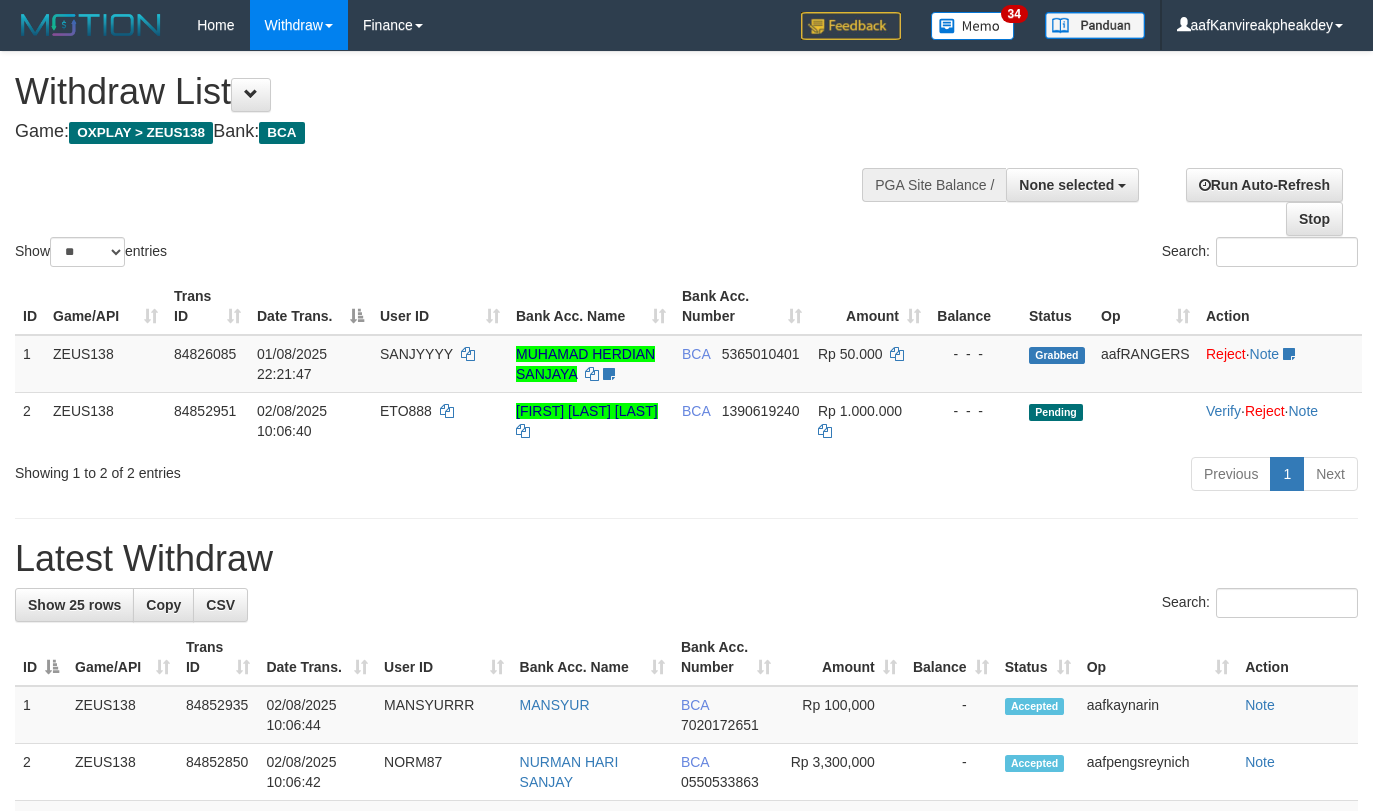 select 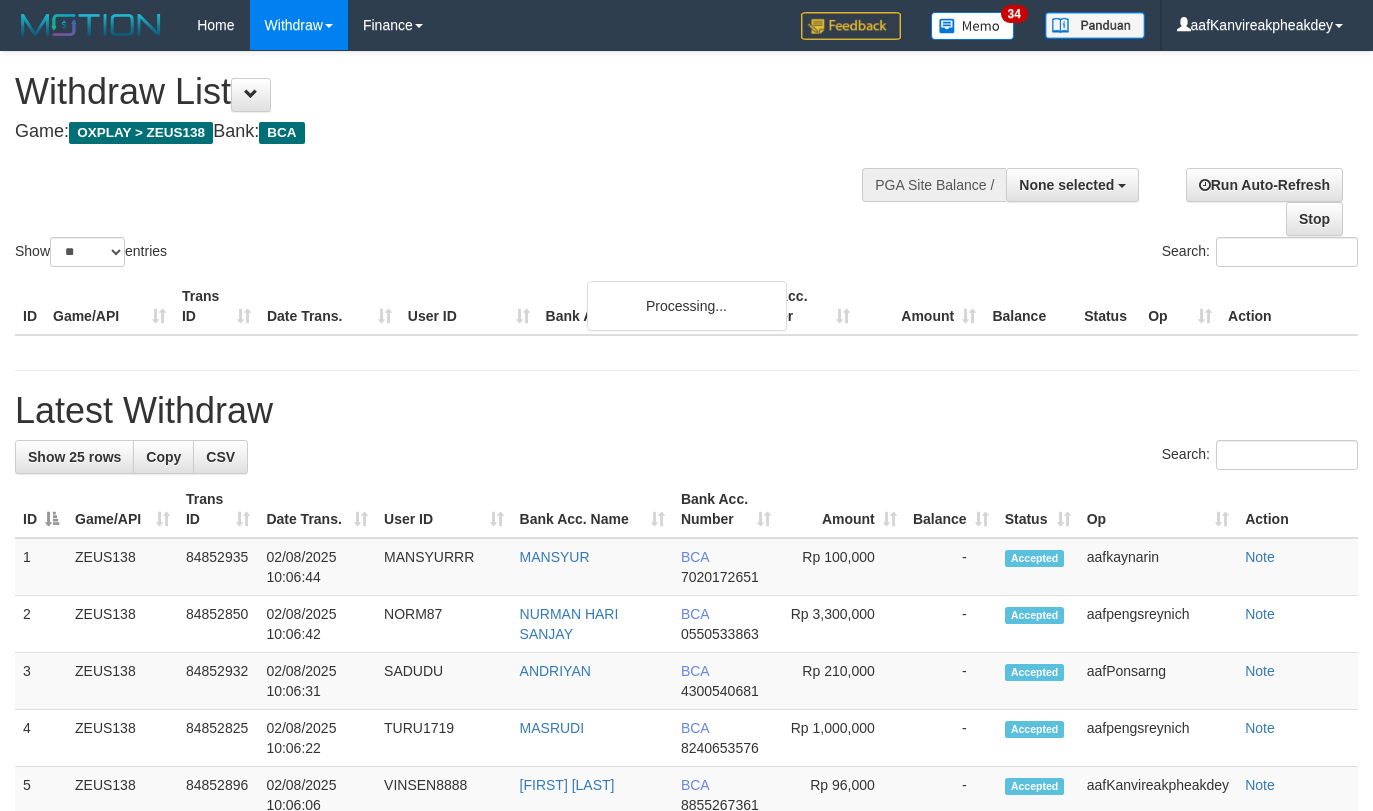select 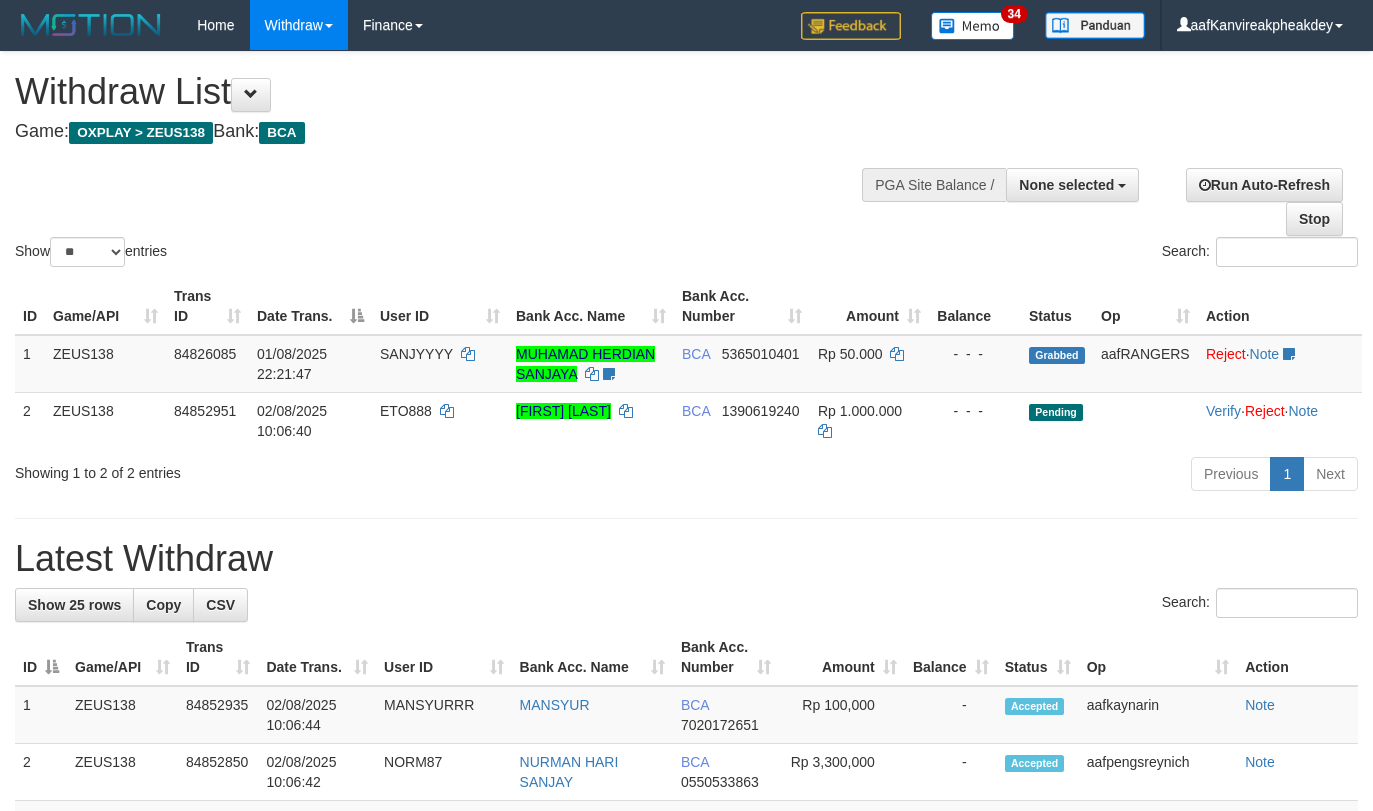 select 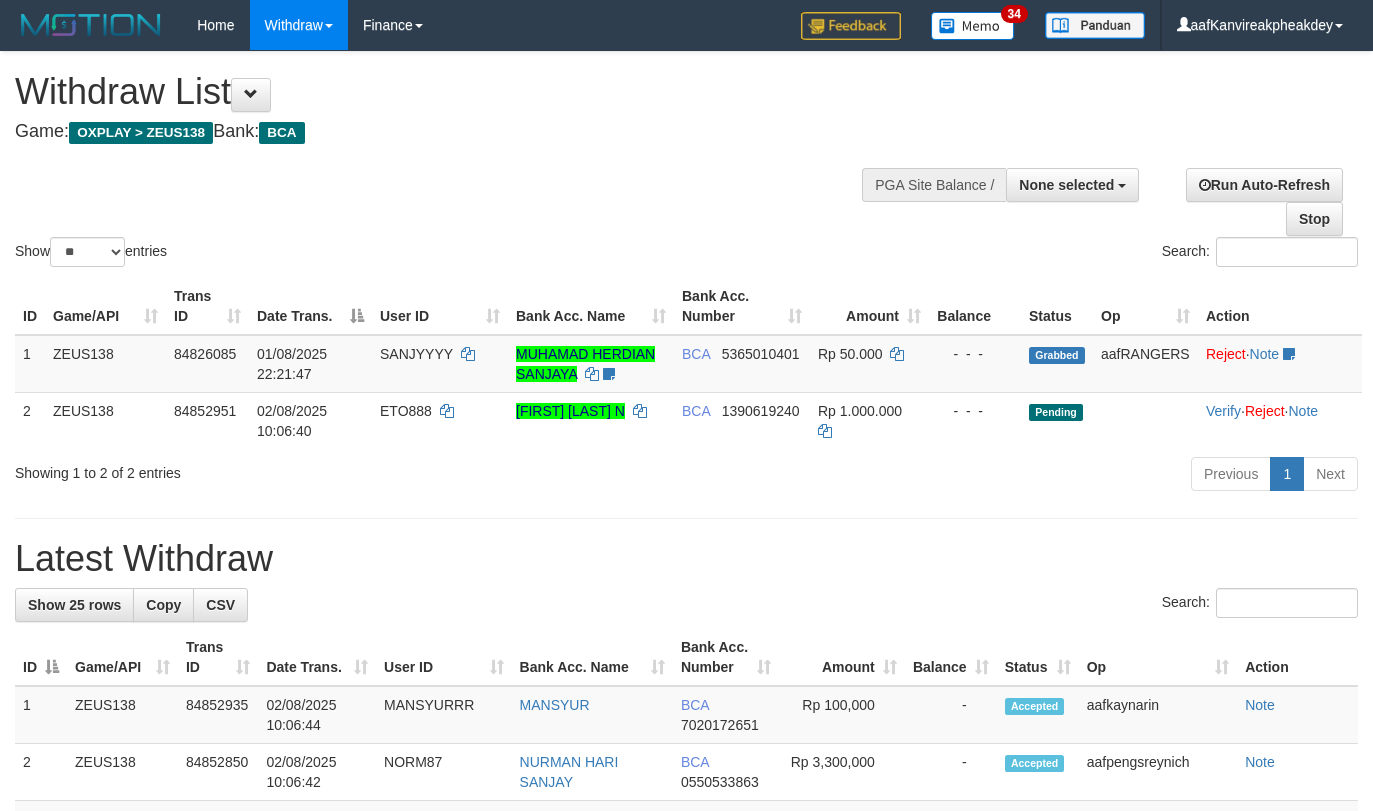 select 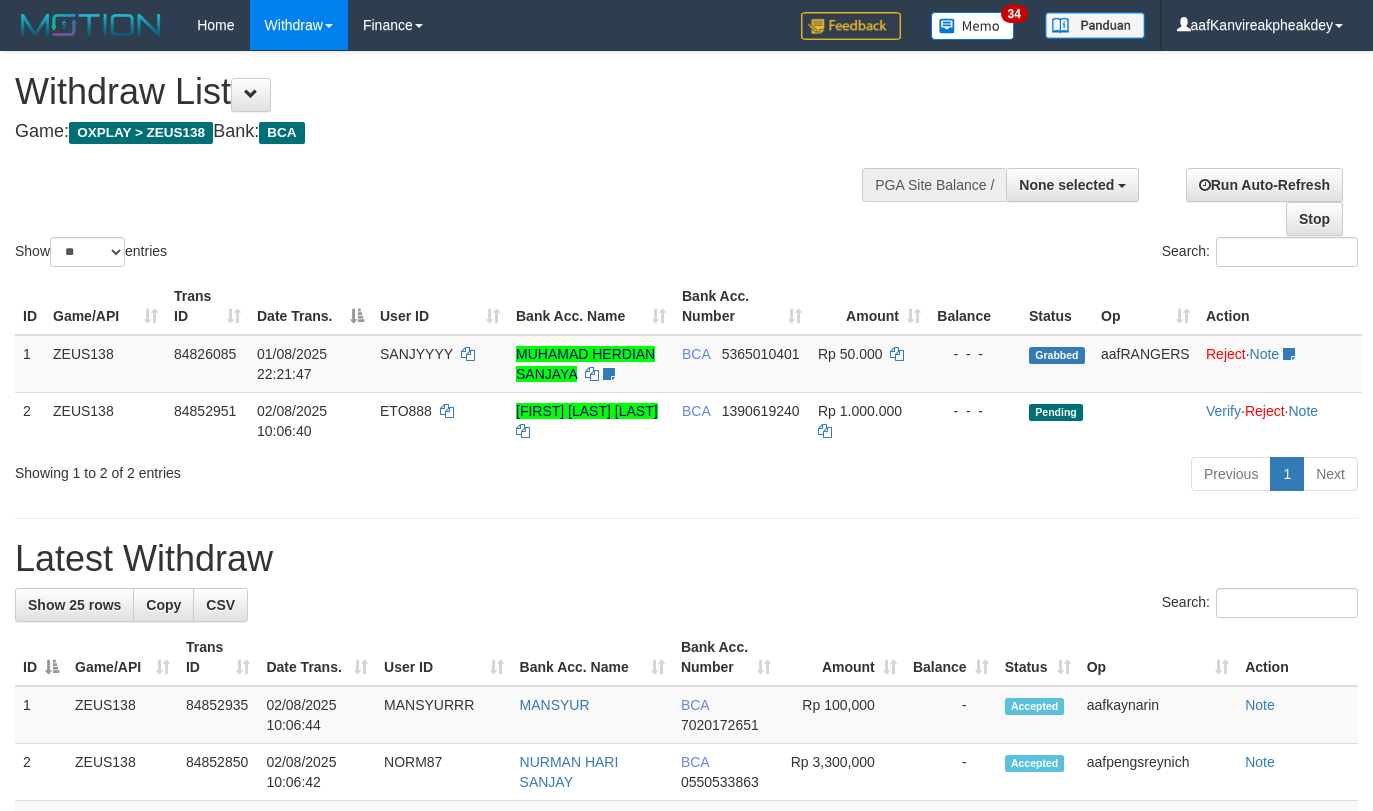 select 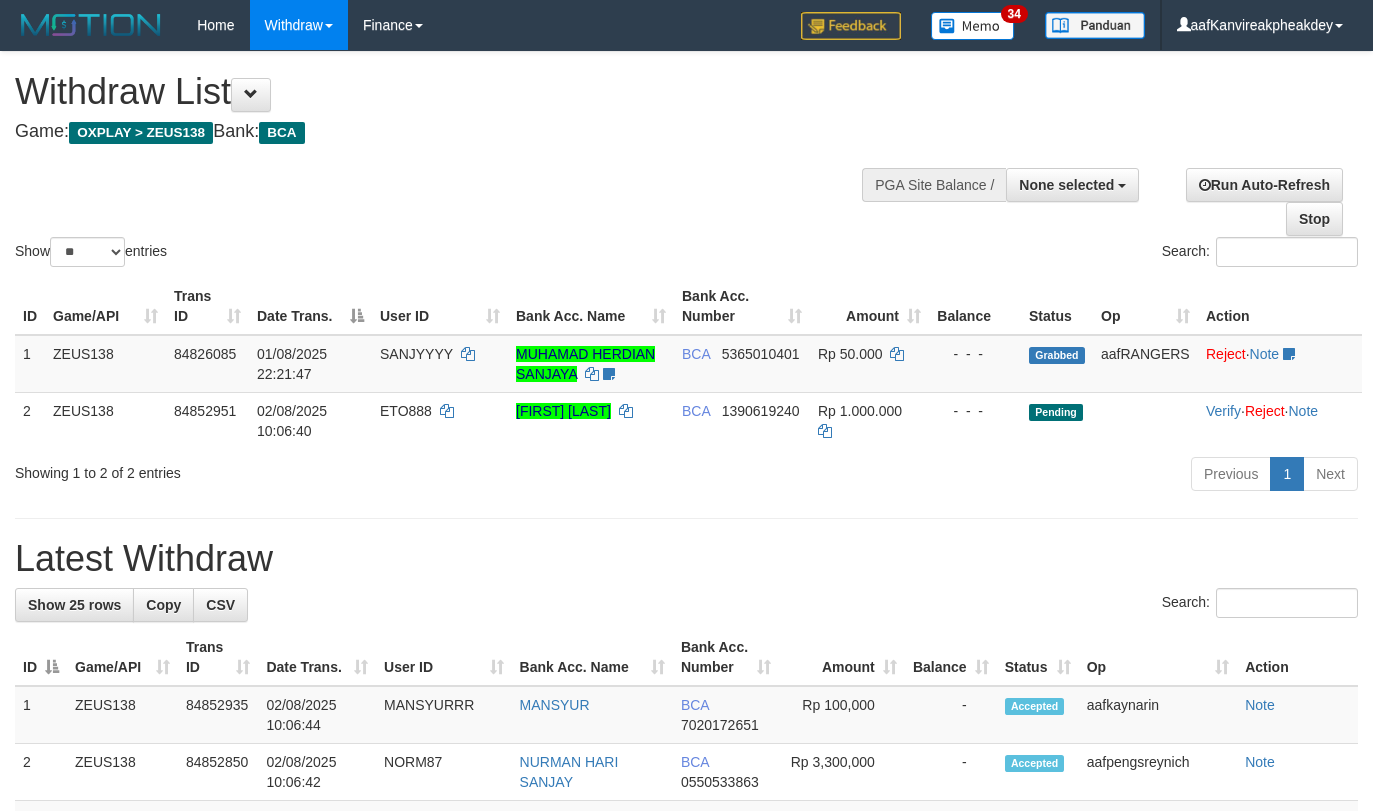 select 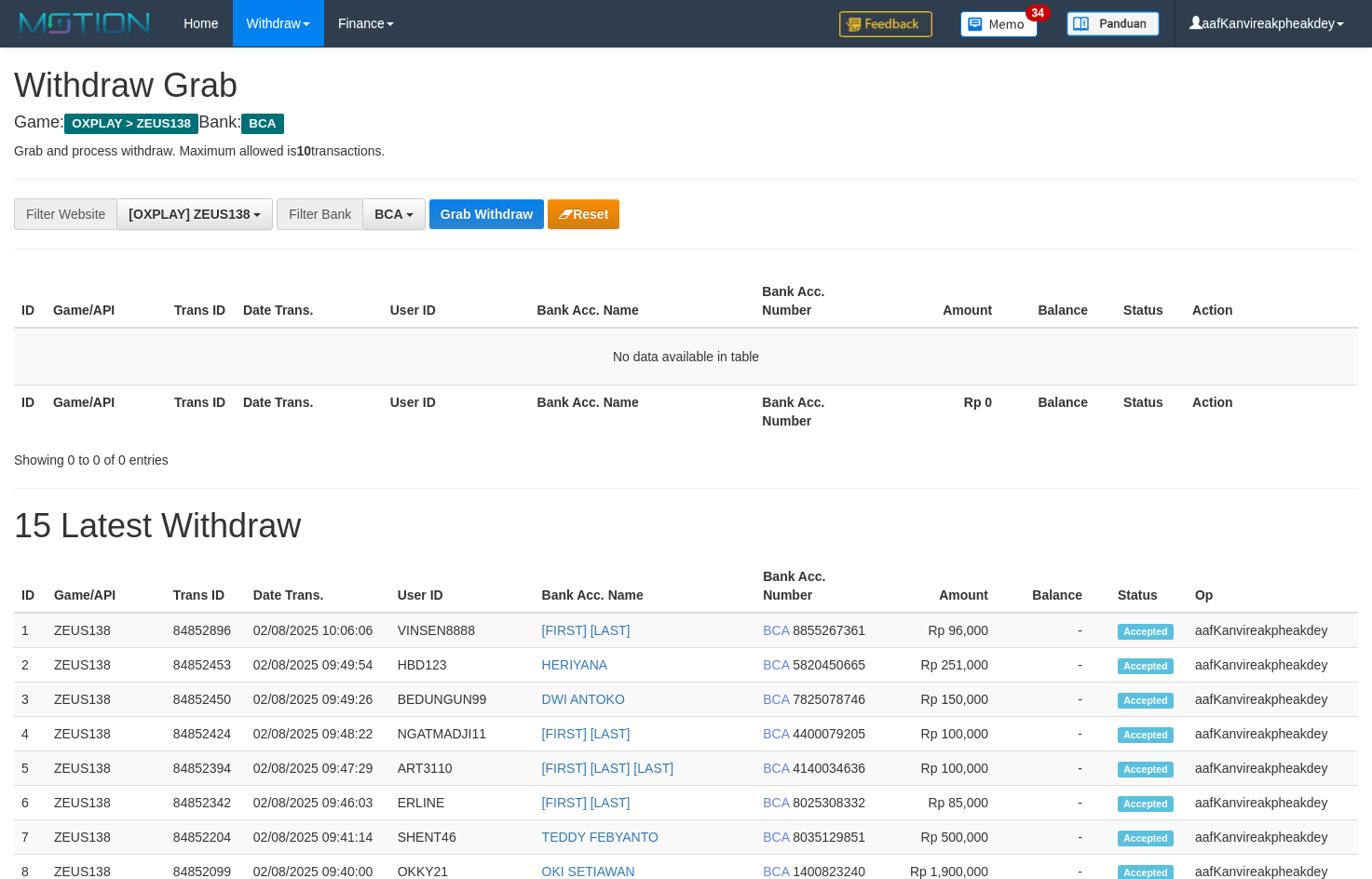 scroll, scrollTop: 0, scrollLeft: 0, axis: both 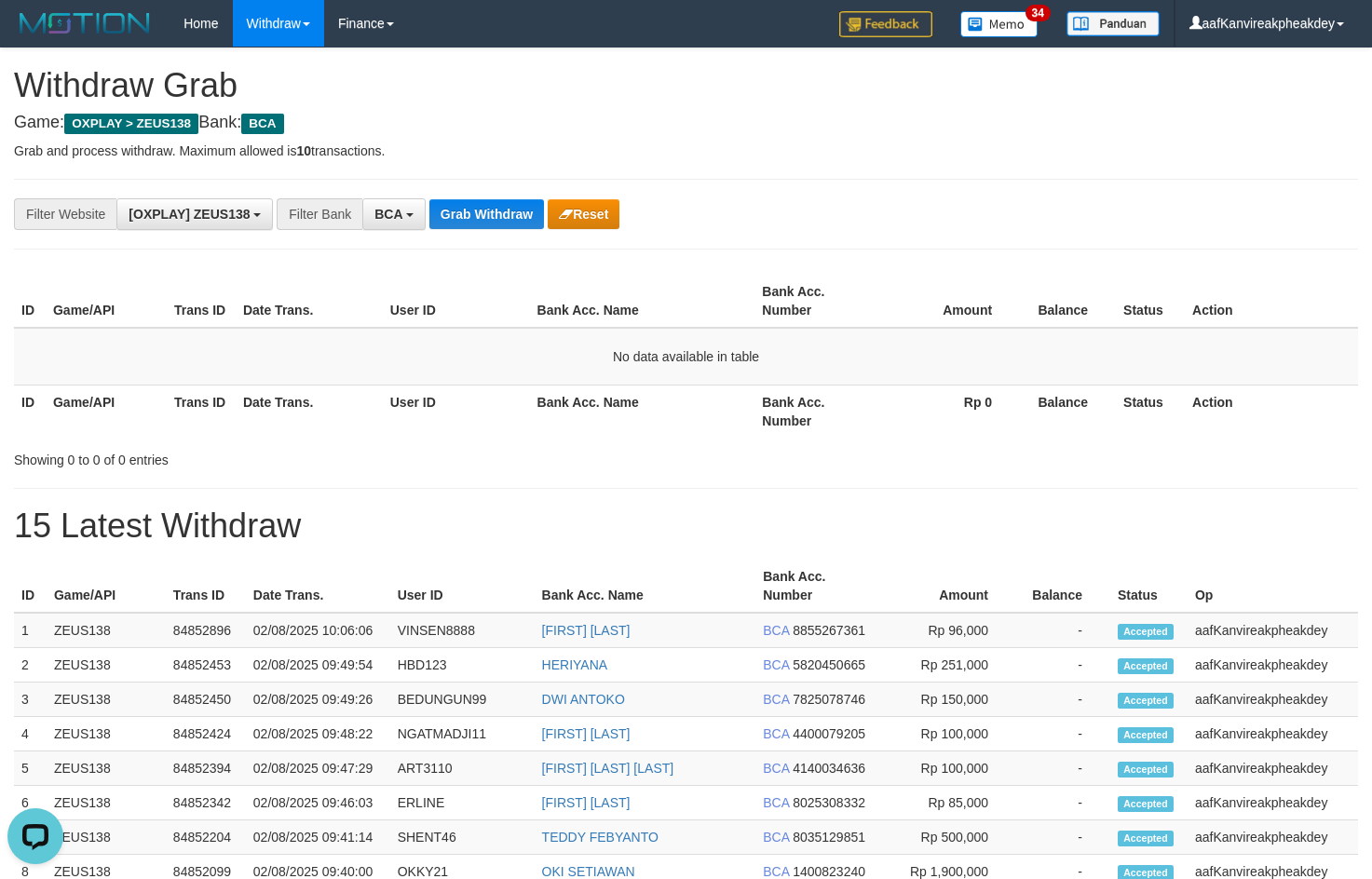 click on "**********" at bounding box center (572, 214) 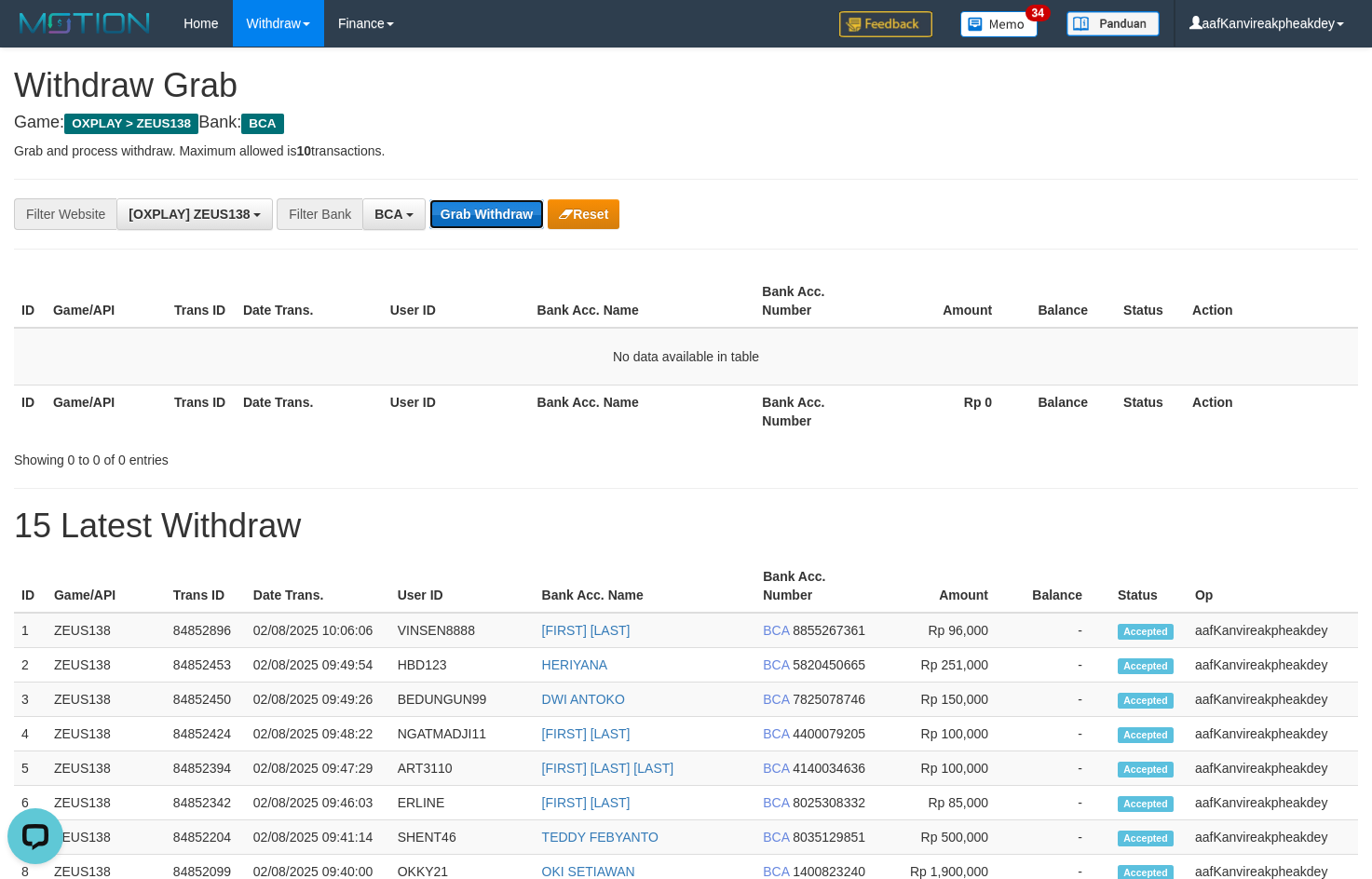 click on "Grab Withdraw" at bounding box center [486, 214] 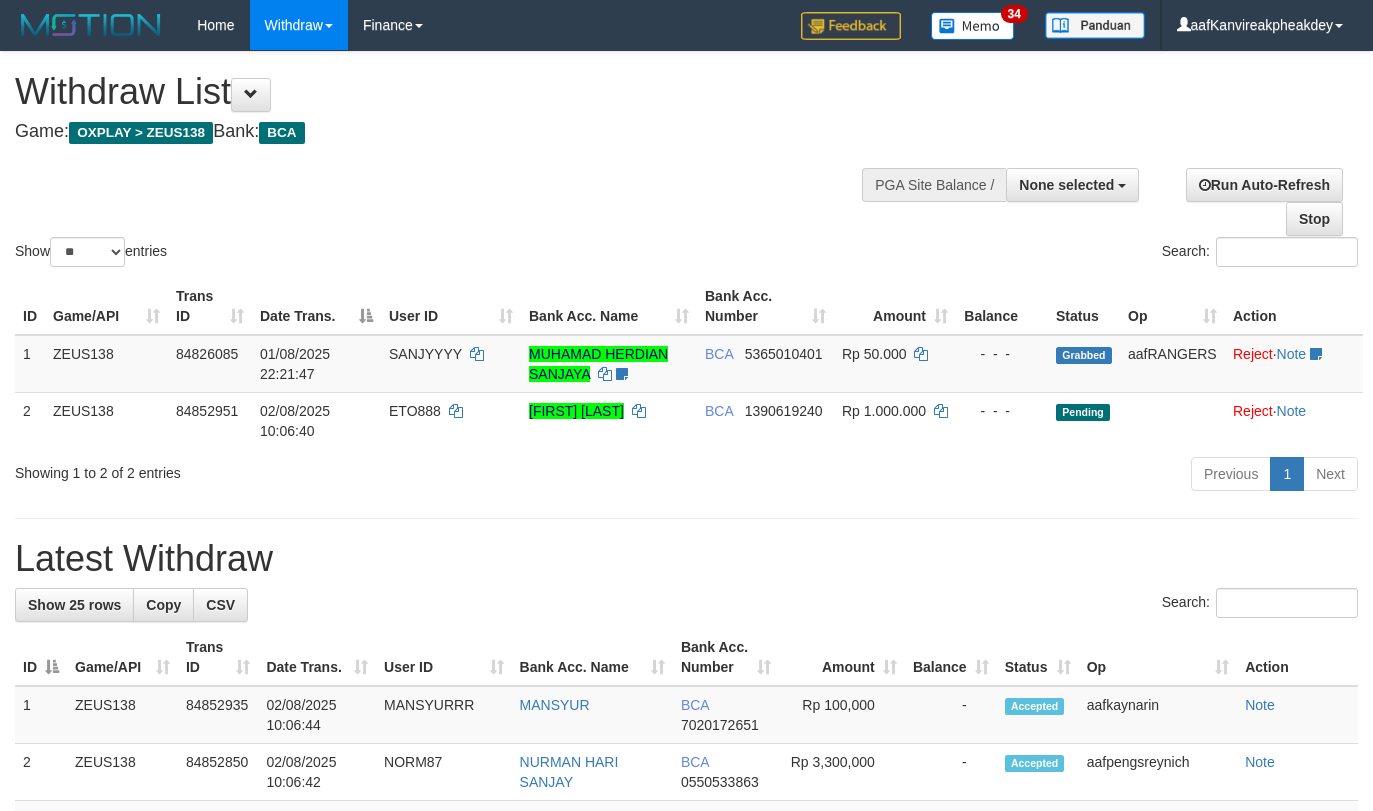 select 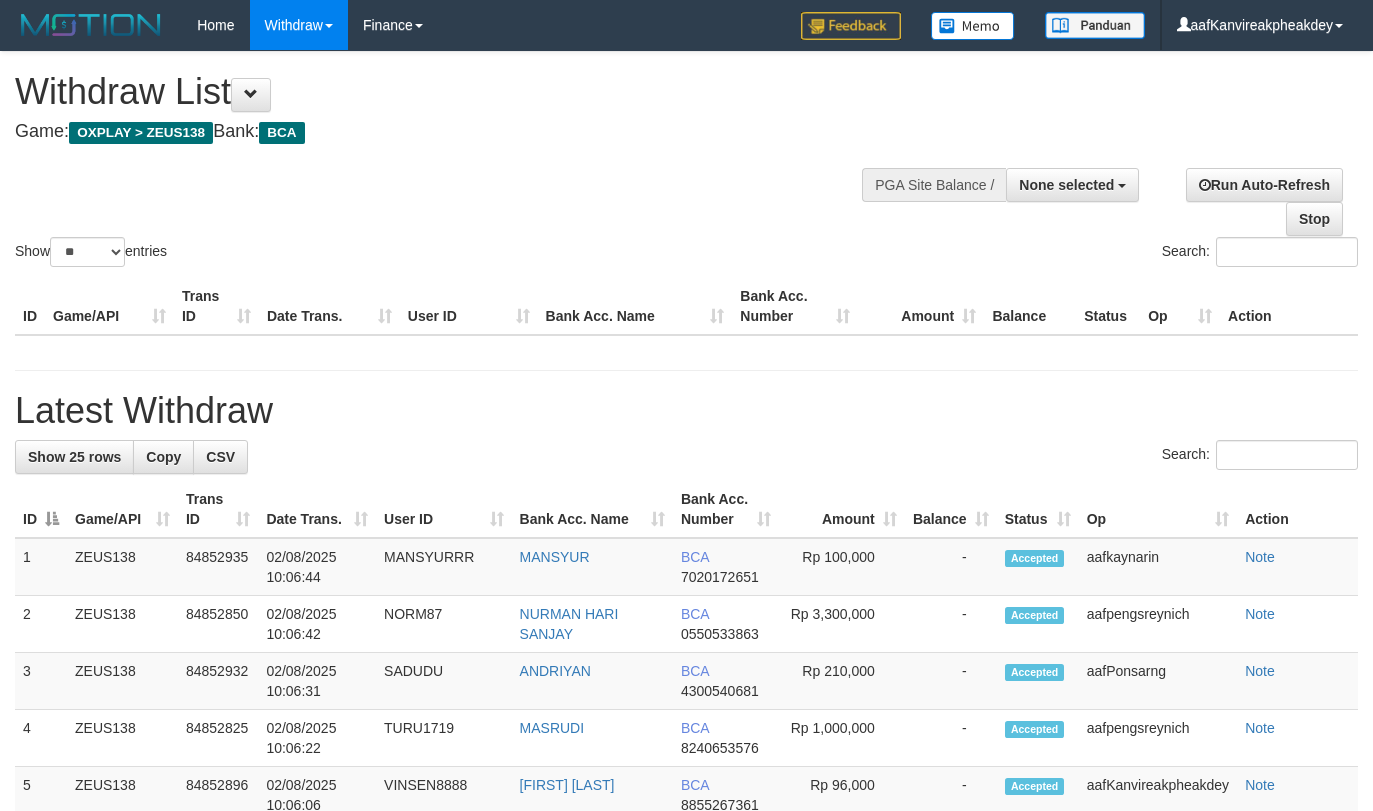 select 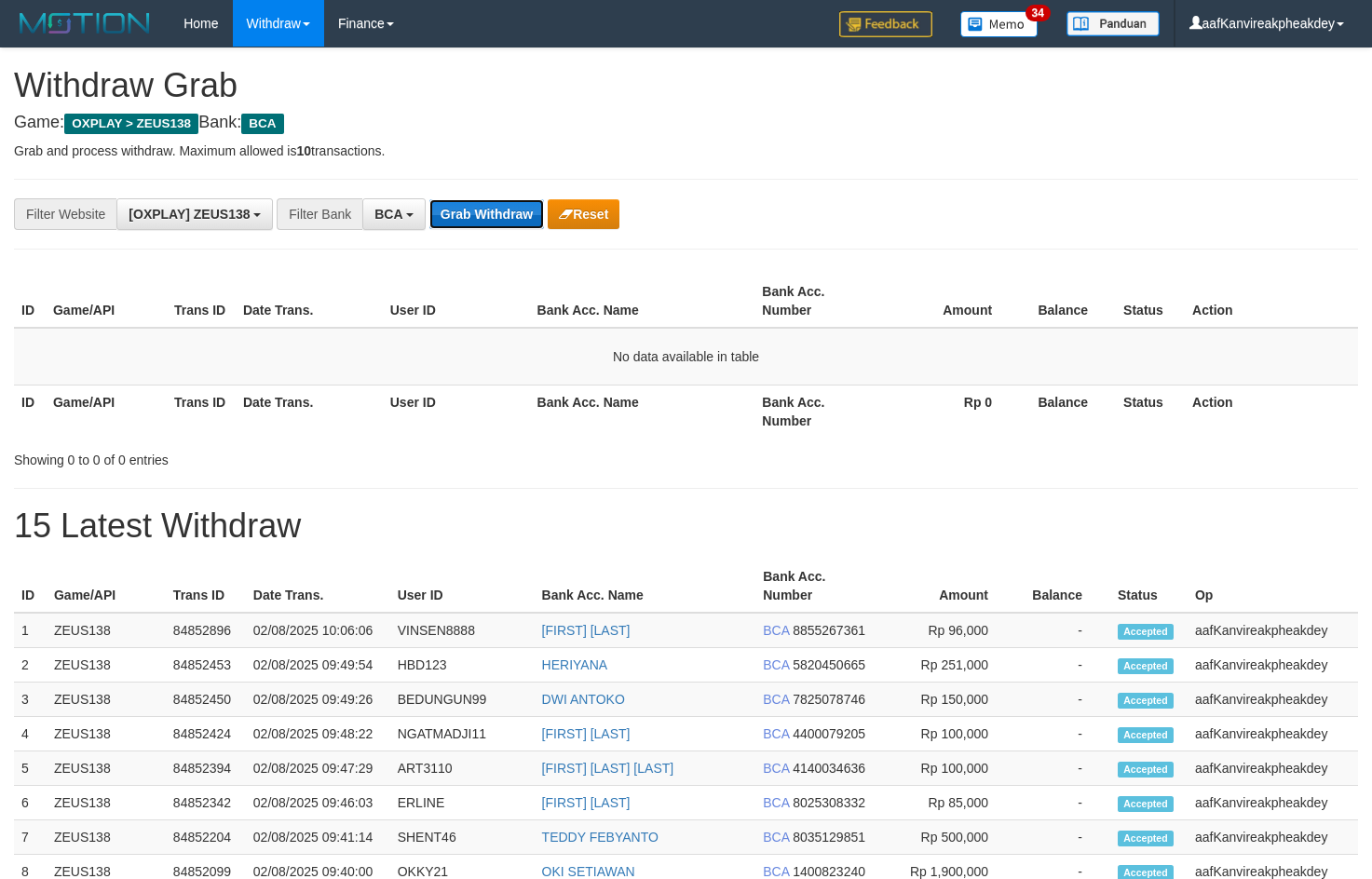 scroll, scrollTop: 0, scrollLeft: 0, axis: both 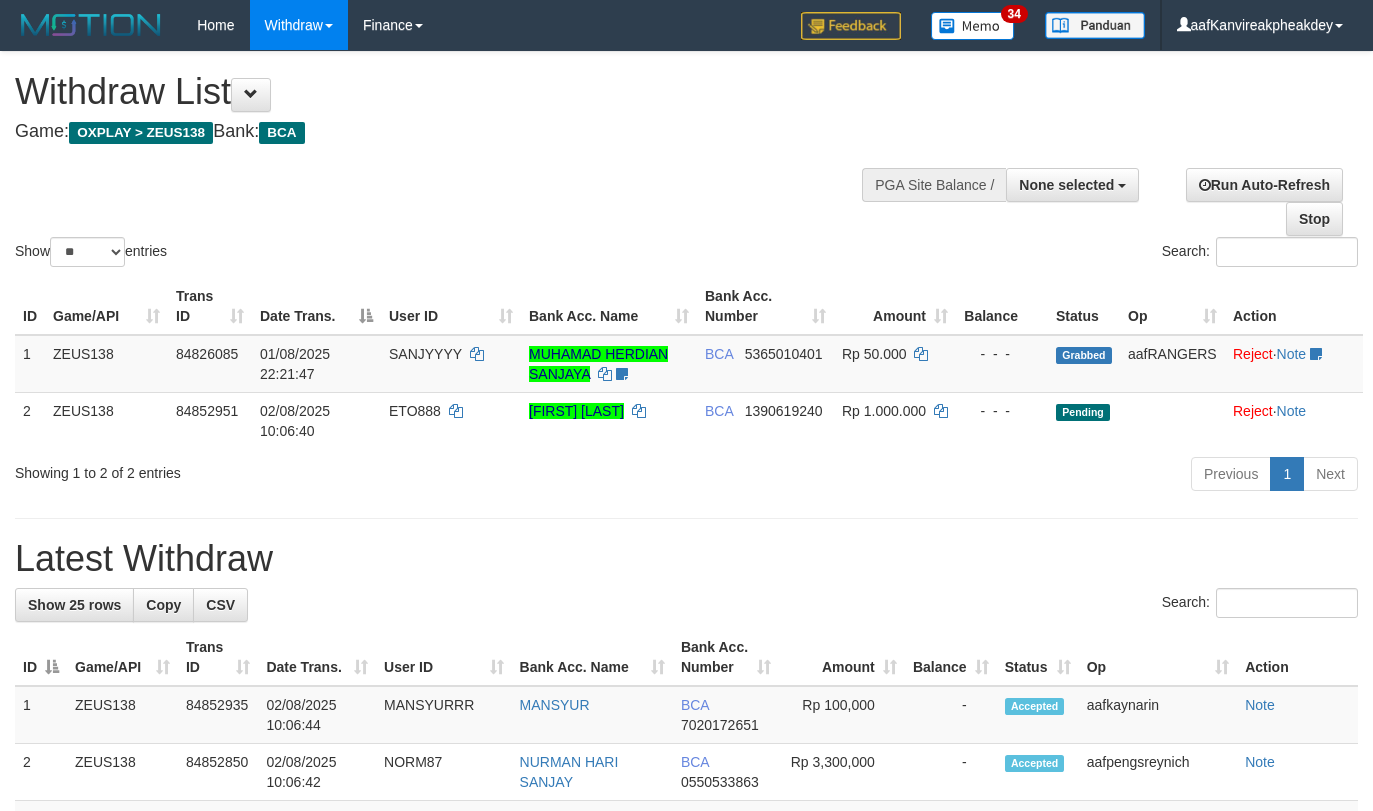 select 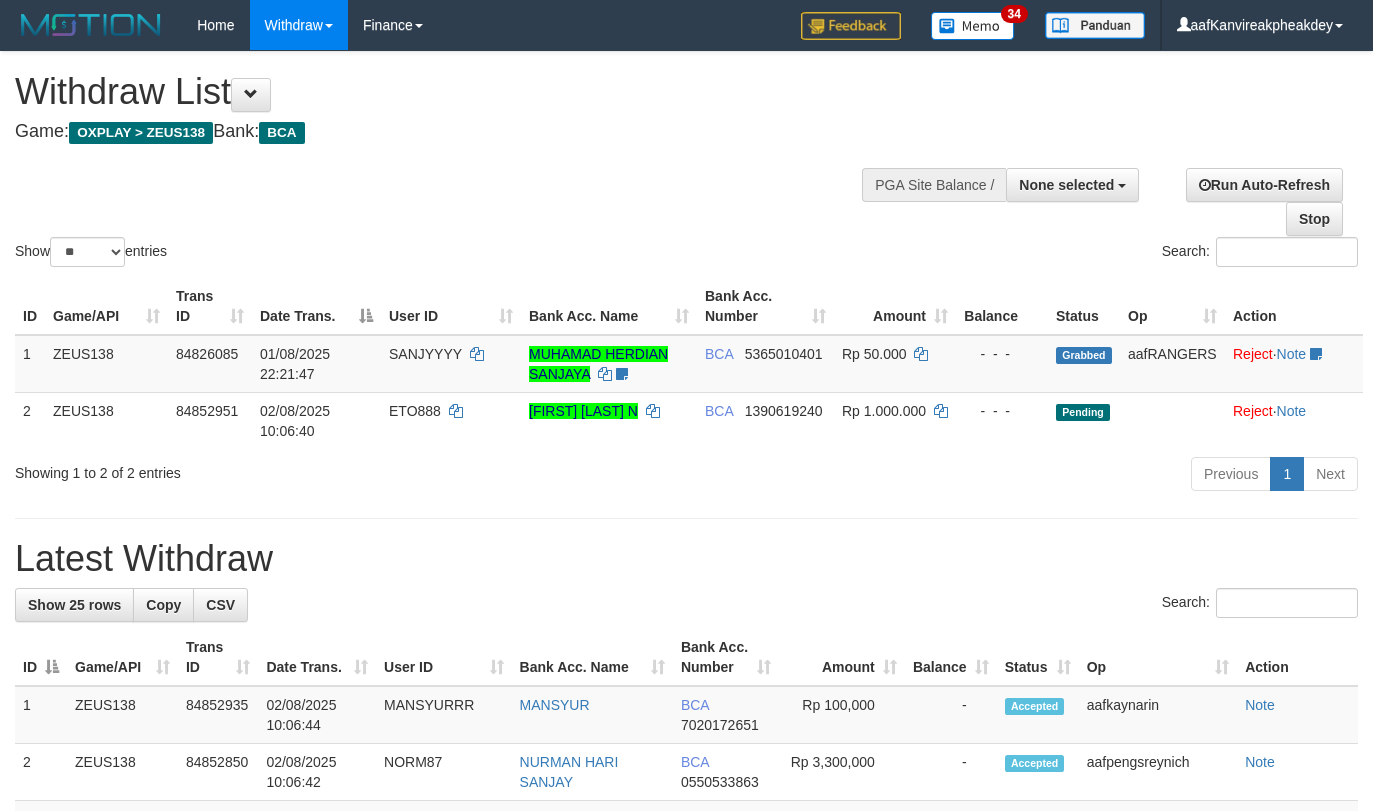 select 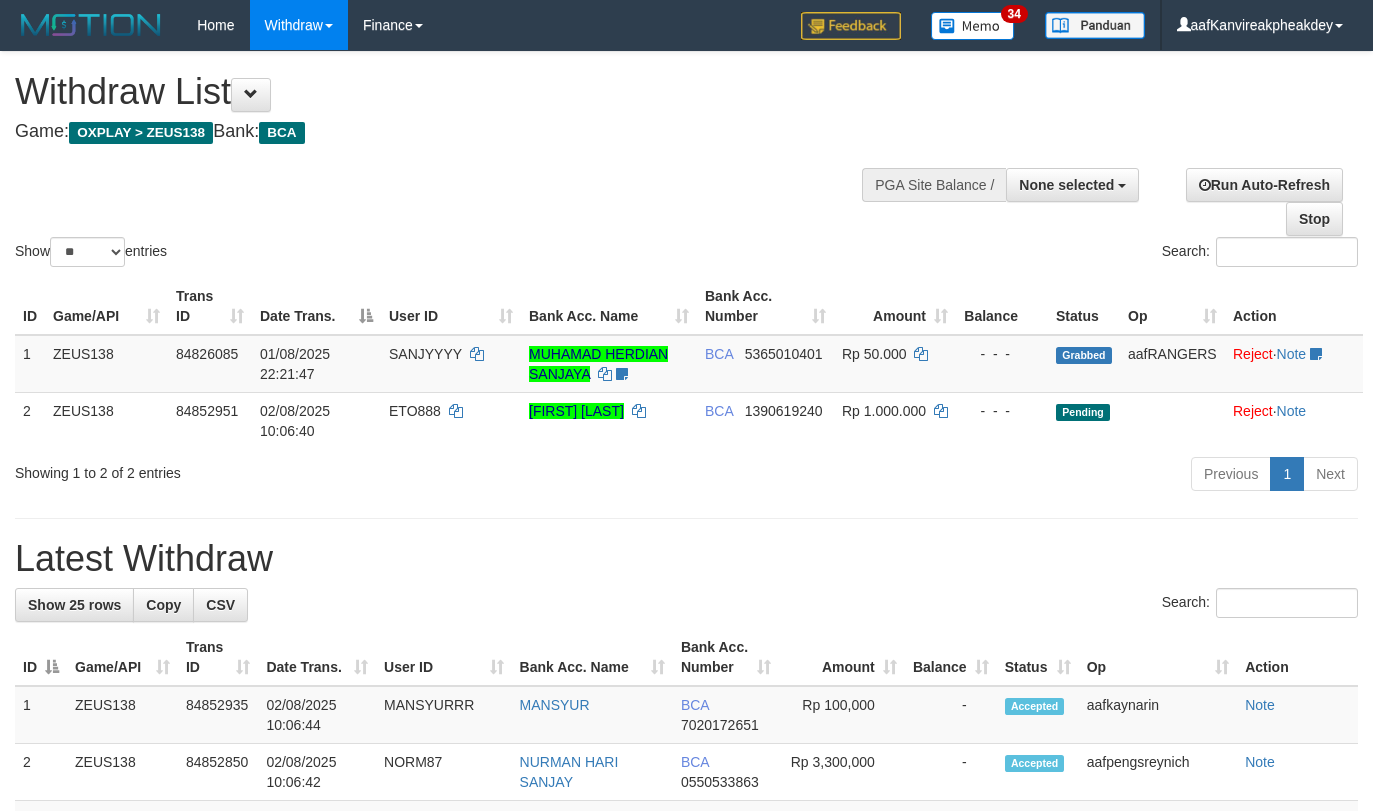select 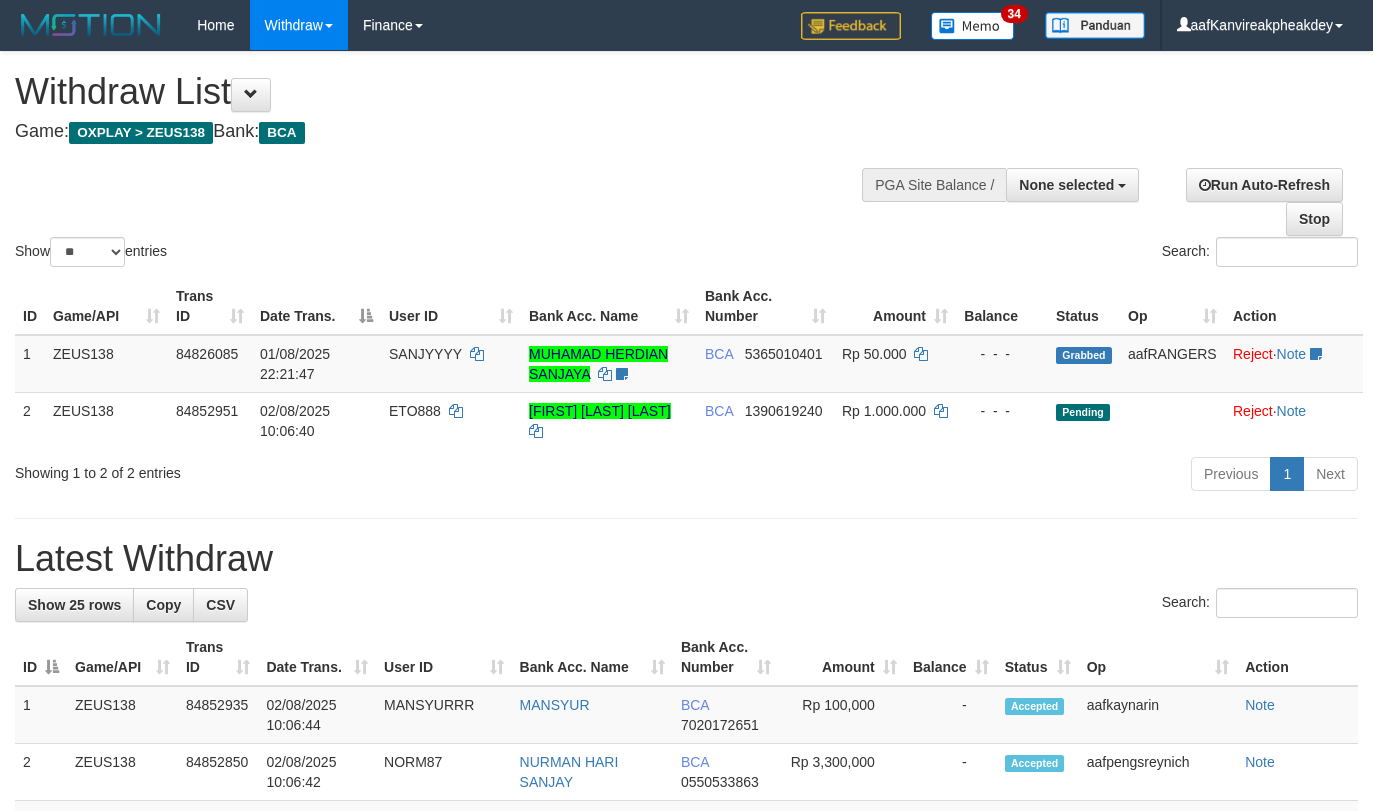 select 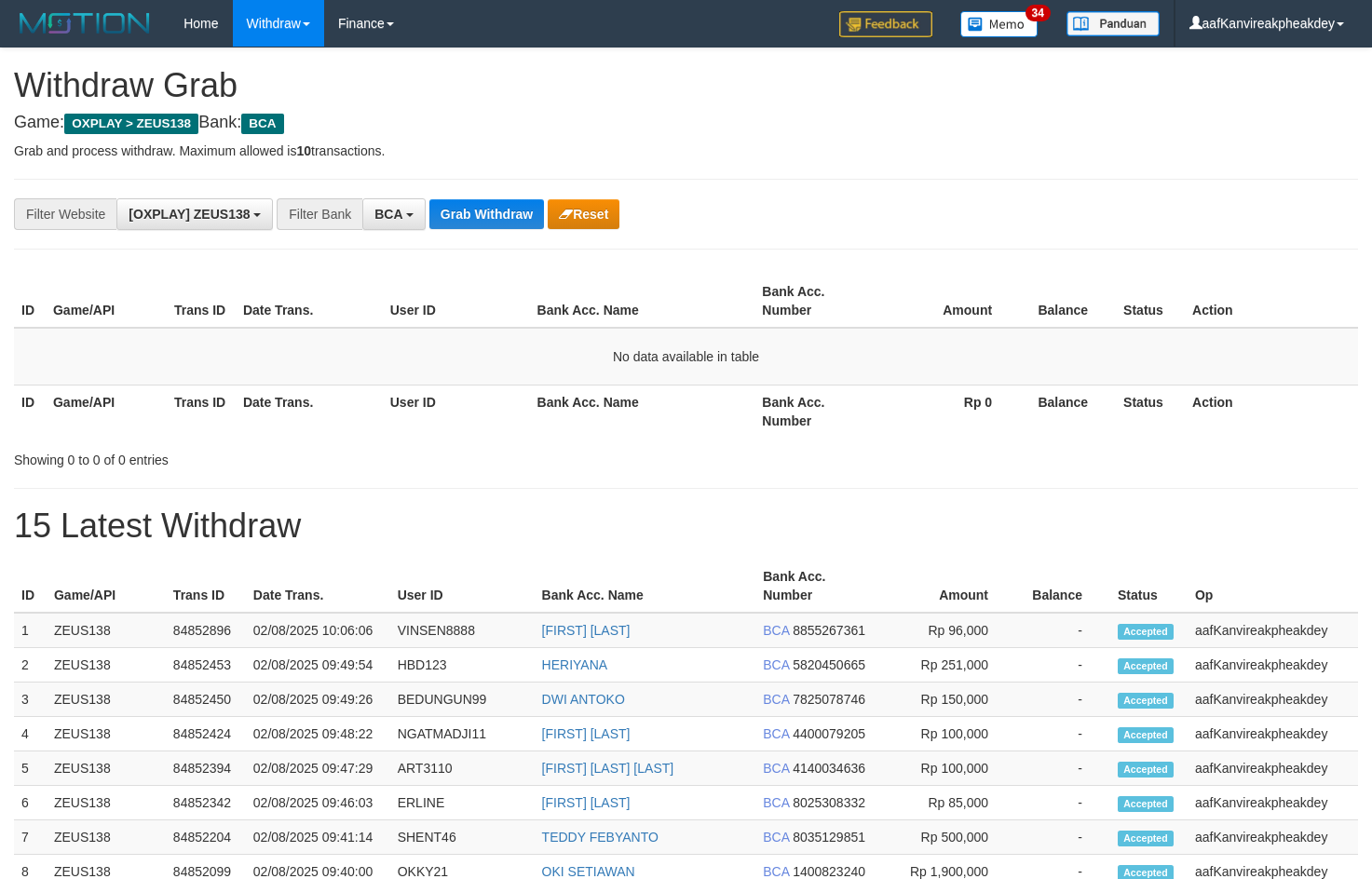 scroll, scrollTop: 0, scrollLeft: 0, axis: both 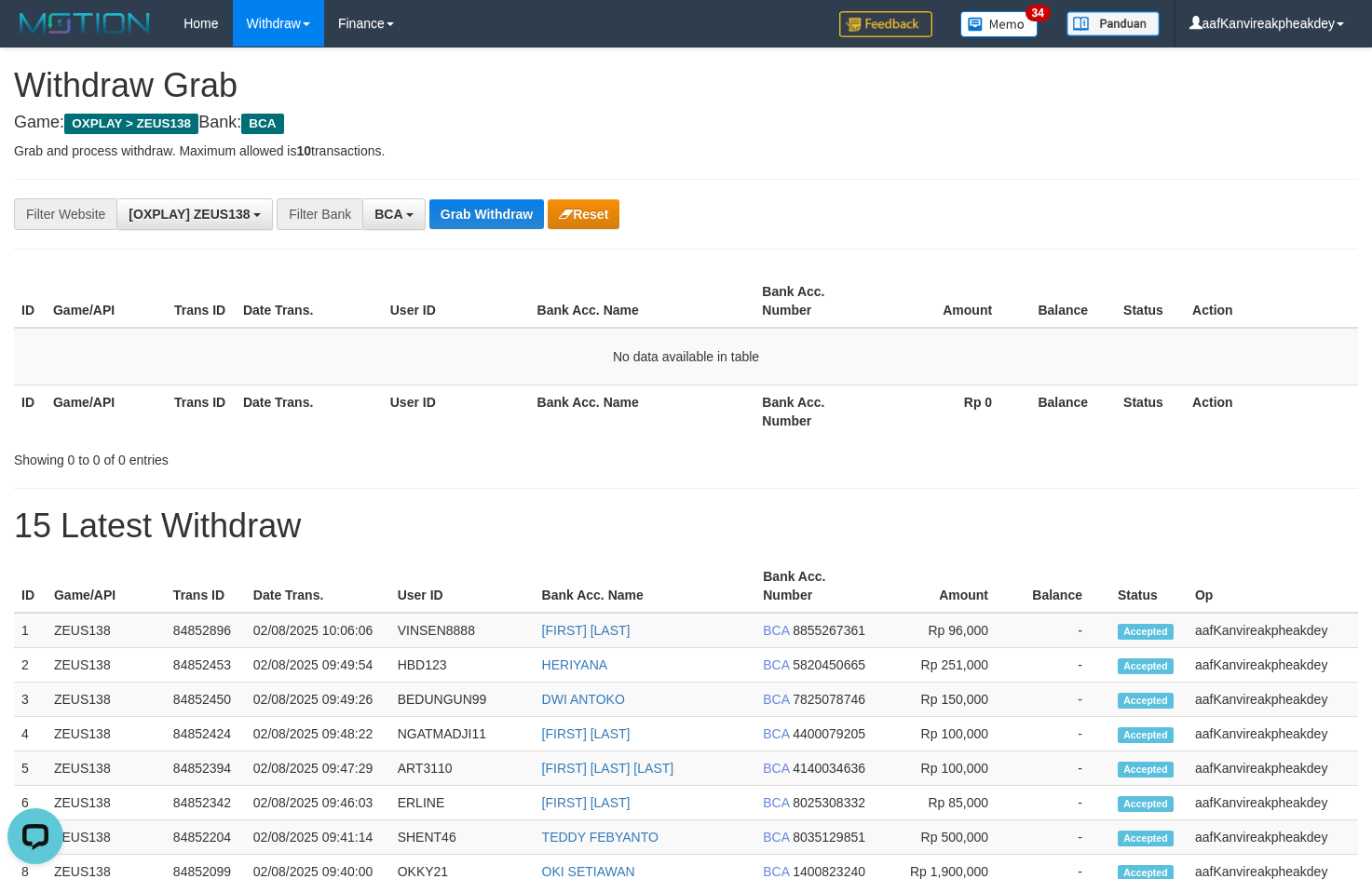 click on "**********" at bounding box center (686, 214) 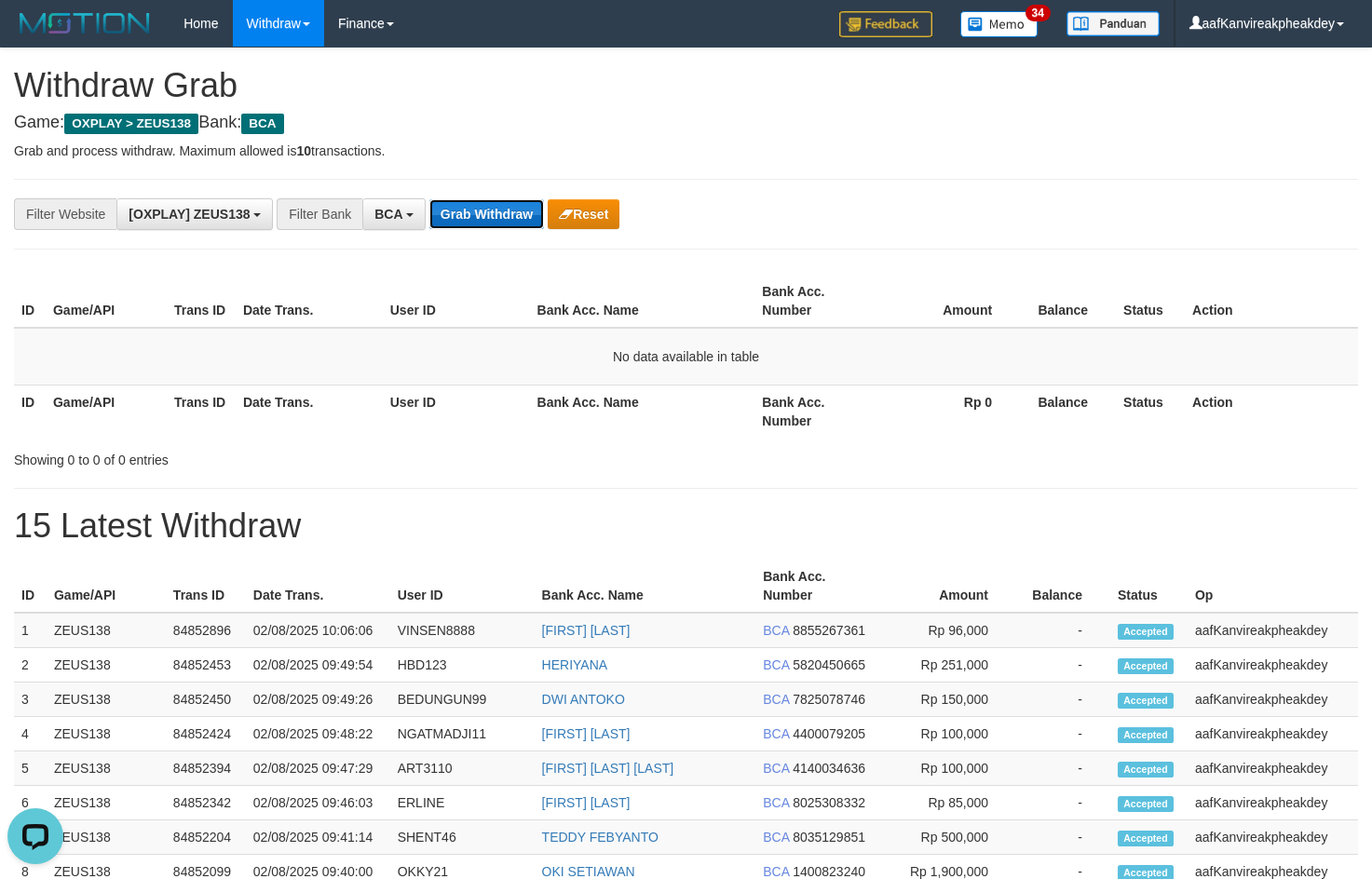 click on "Grab Withdraw" at bounding box center (486, 214) 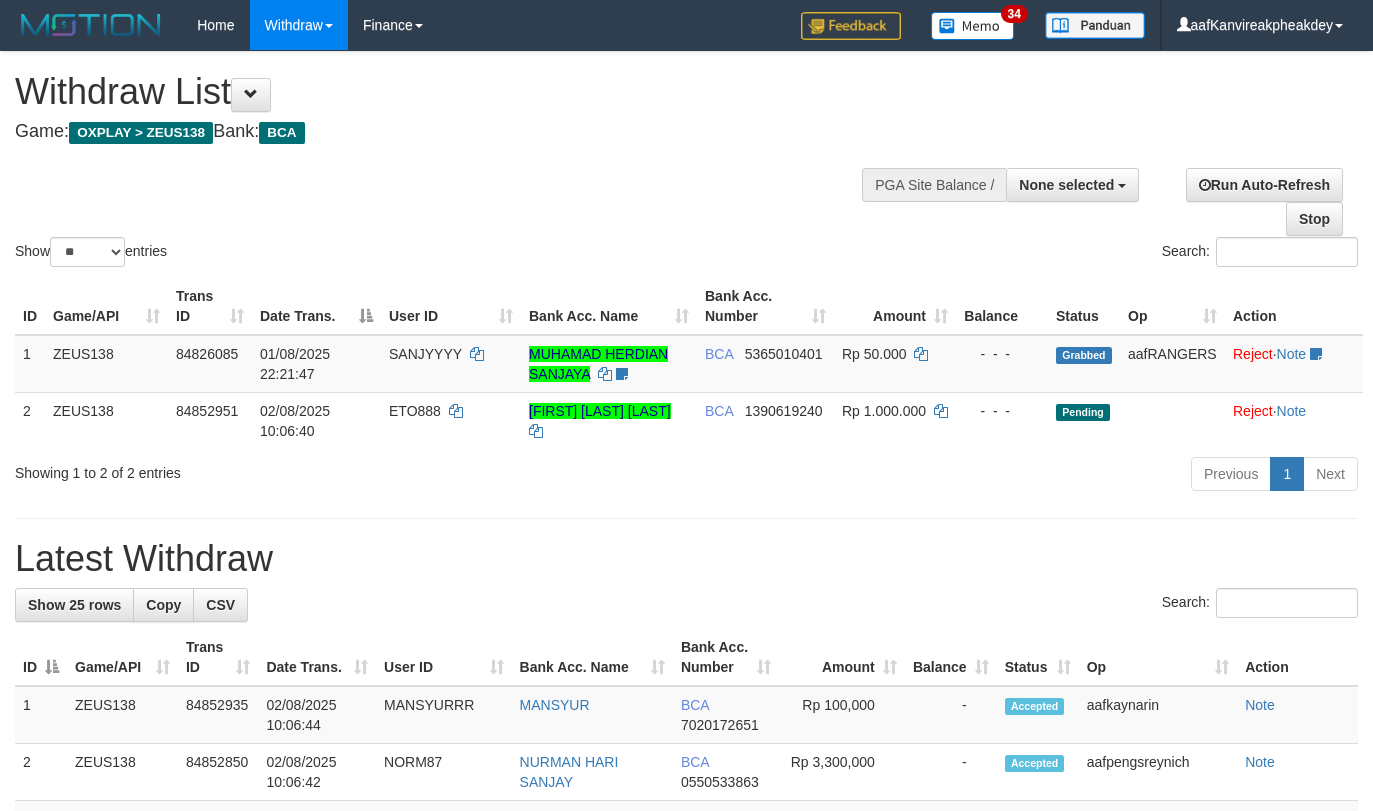 select 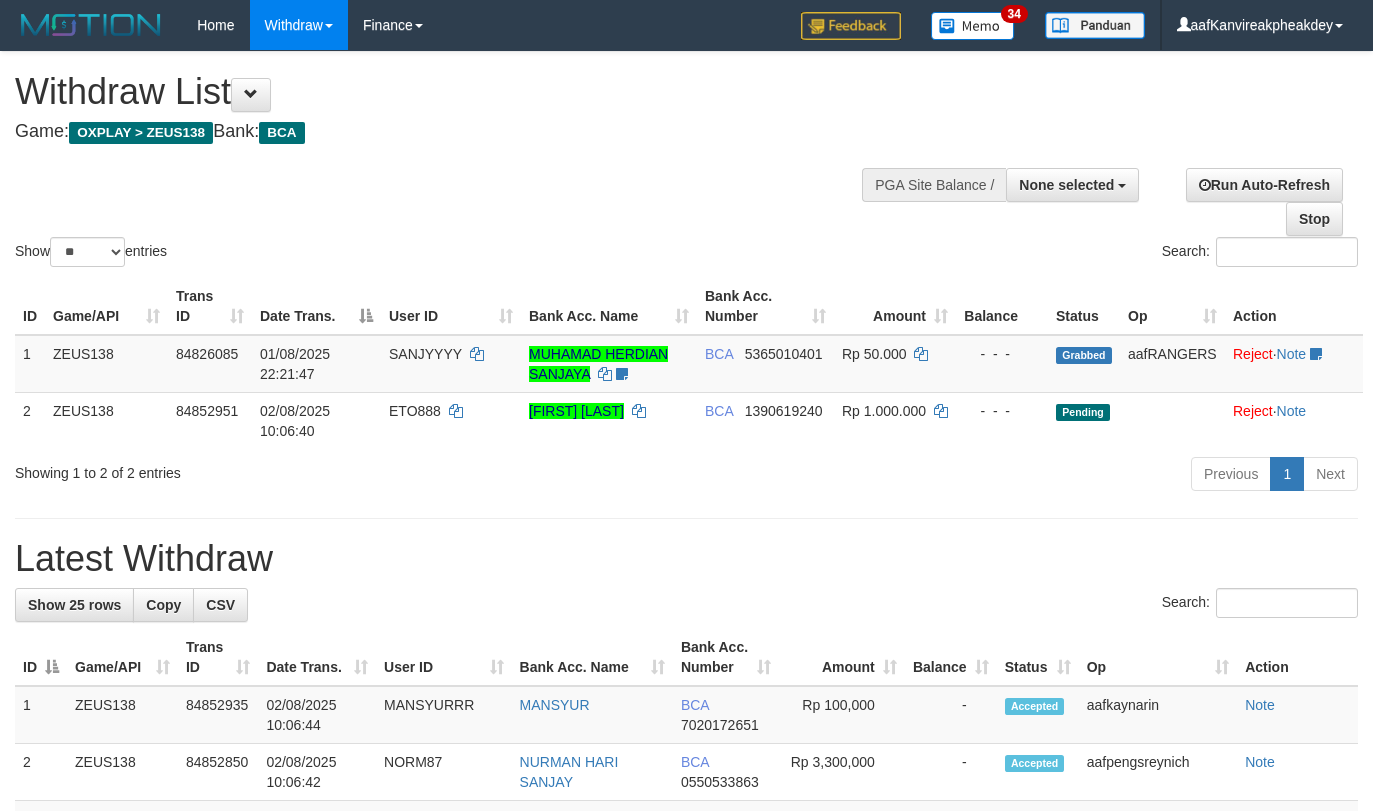 select 